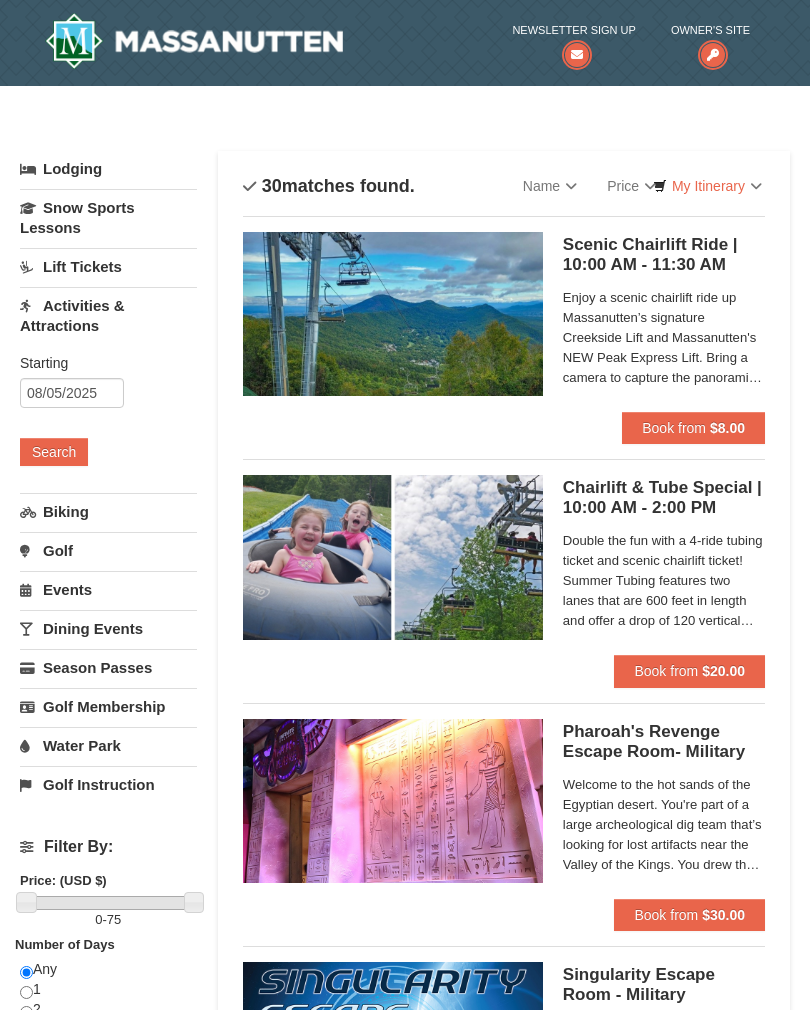 scroll, scrollTop: 0, scrollLeft: 0, axis: both 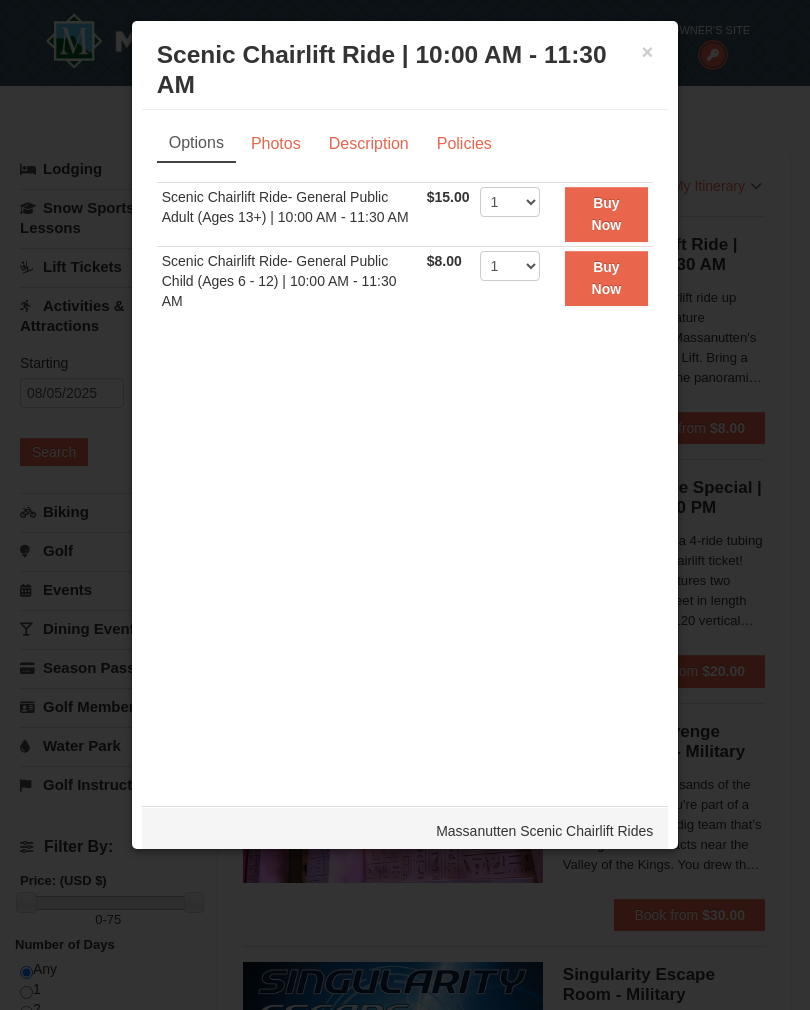 click at bounding box center (405, 505) 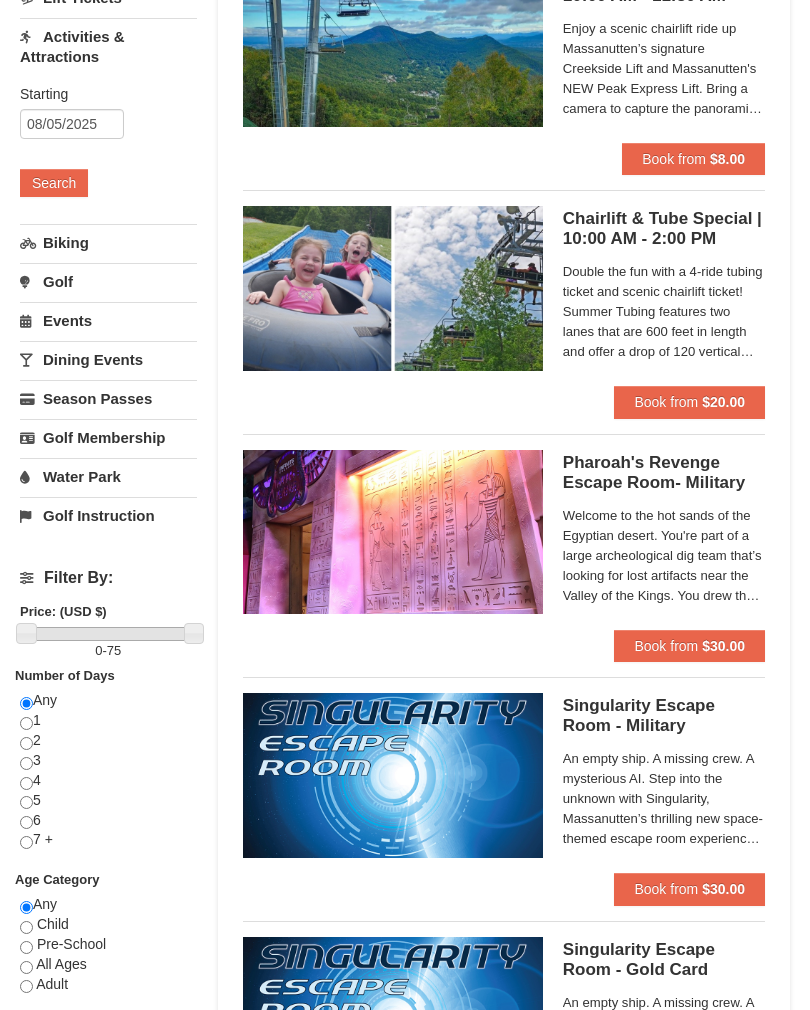 scroll, scrollTop: 270, scrollLeft: 0, axis: vertical 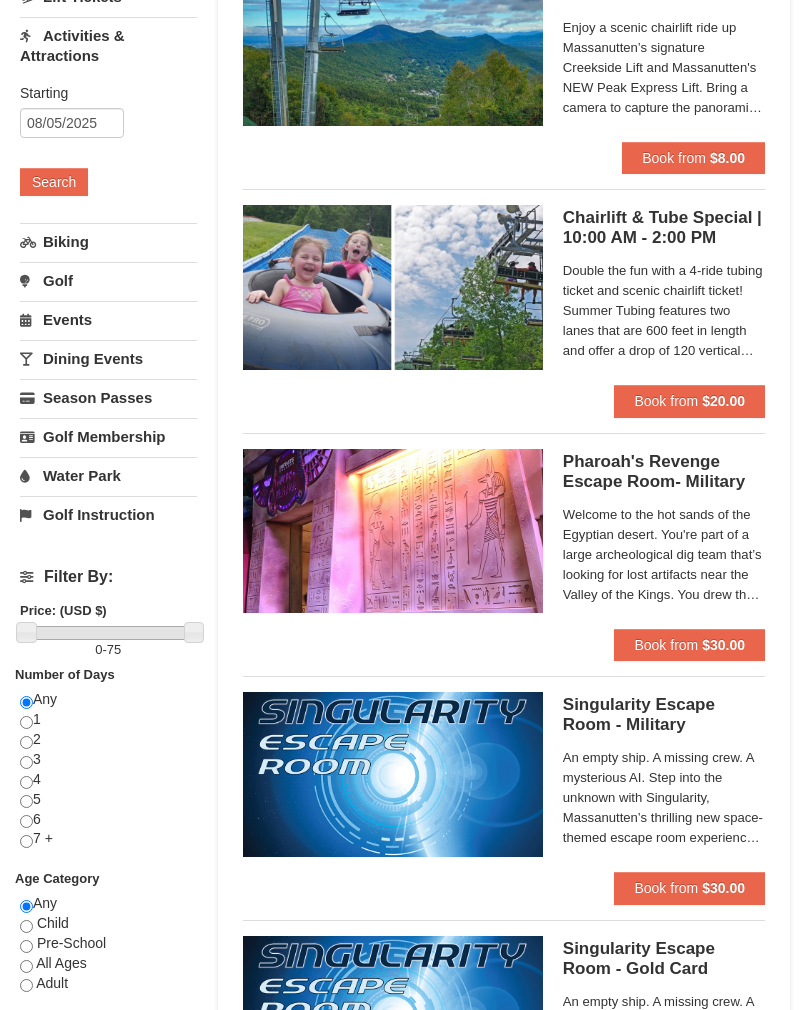 click on "Book from" at bounding box center (666, 645) 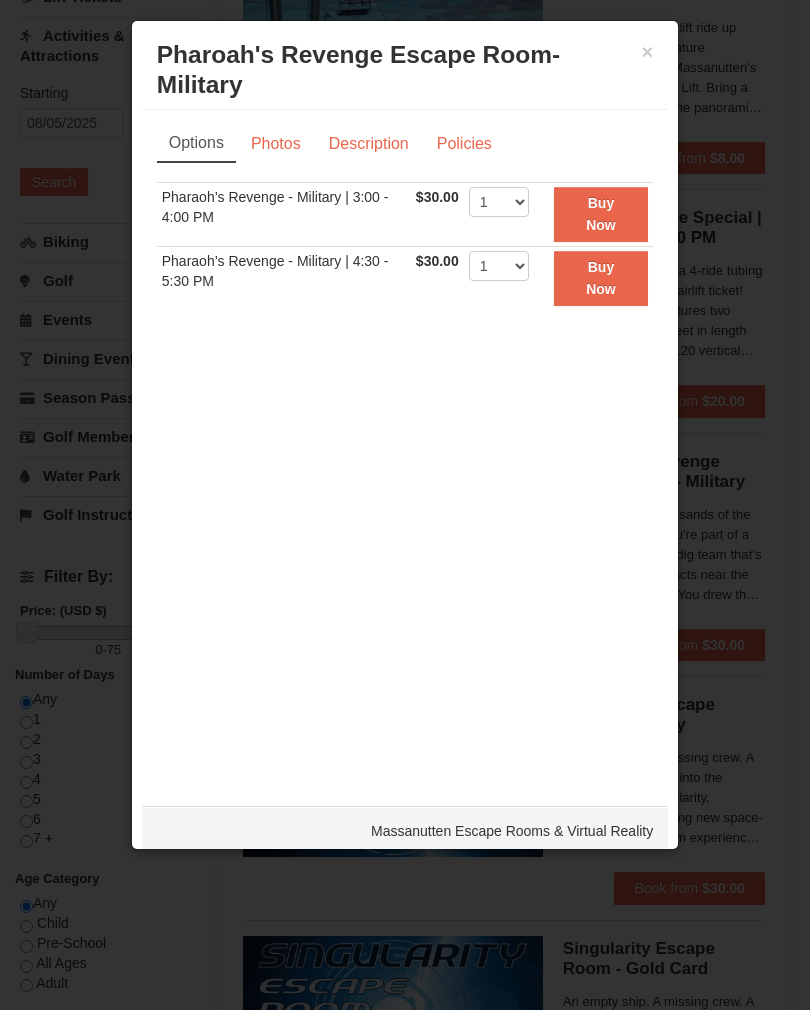 click on "Photos" at bounding box center (276, 144) 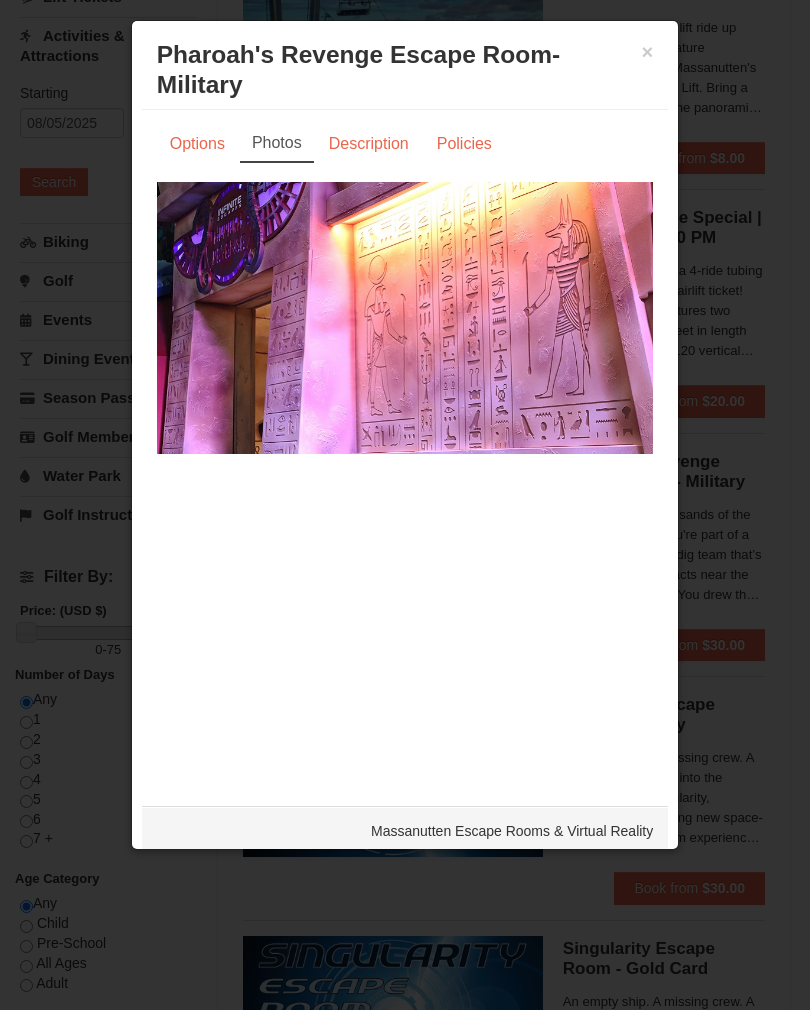 click on "Description" at bounding box center [369, 144] 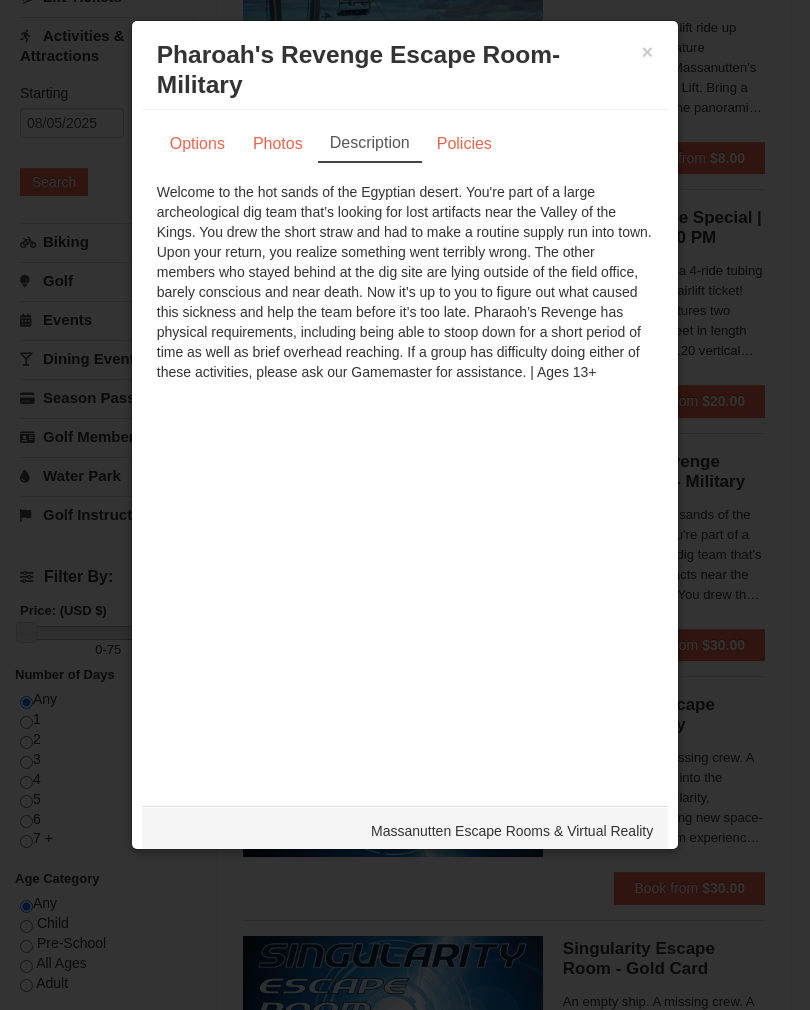click at bounding box center [405, 505] 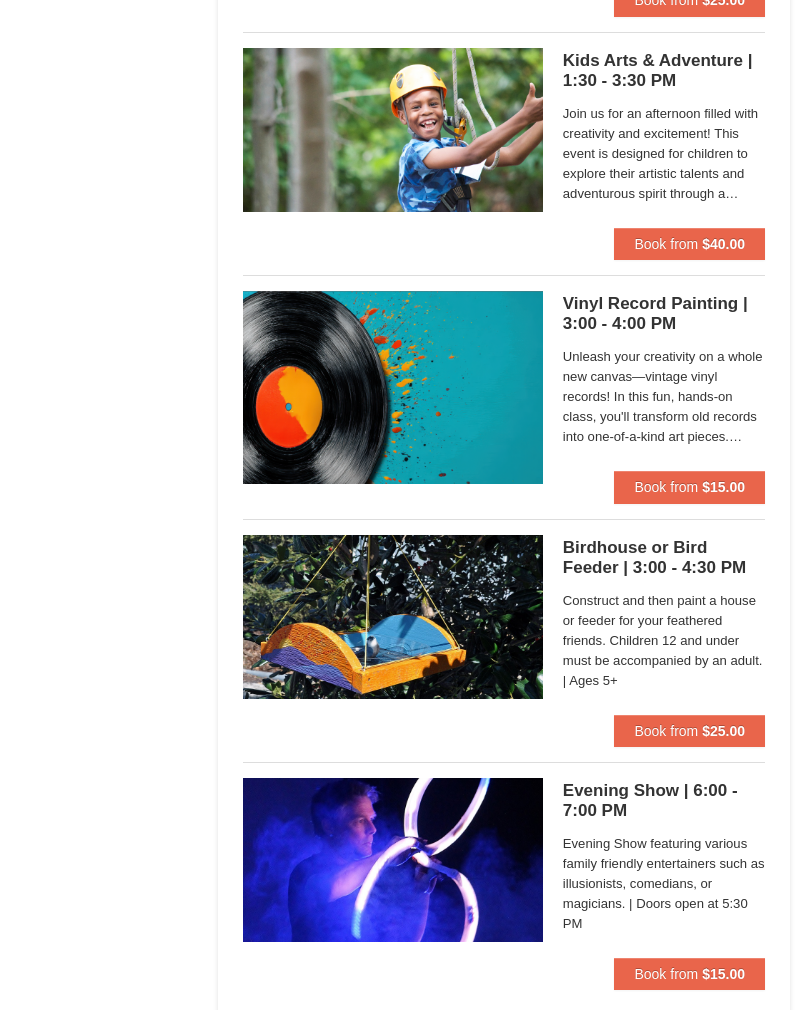 scroll, scrollTop: 6529, scrollLeft: 0, axis: vertical 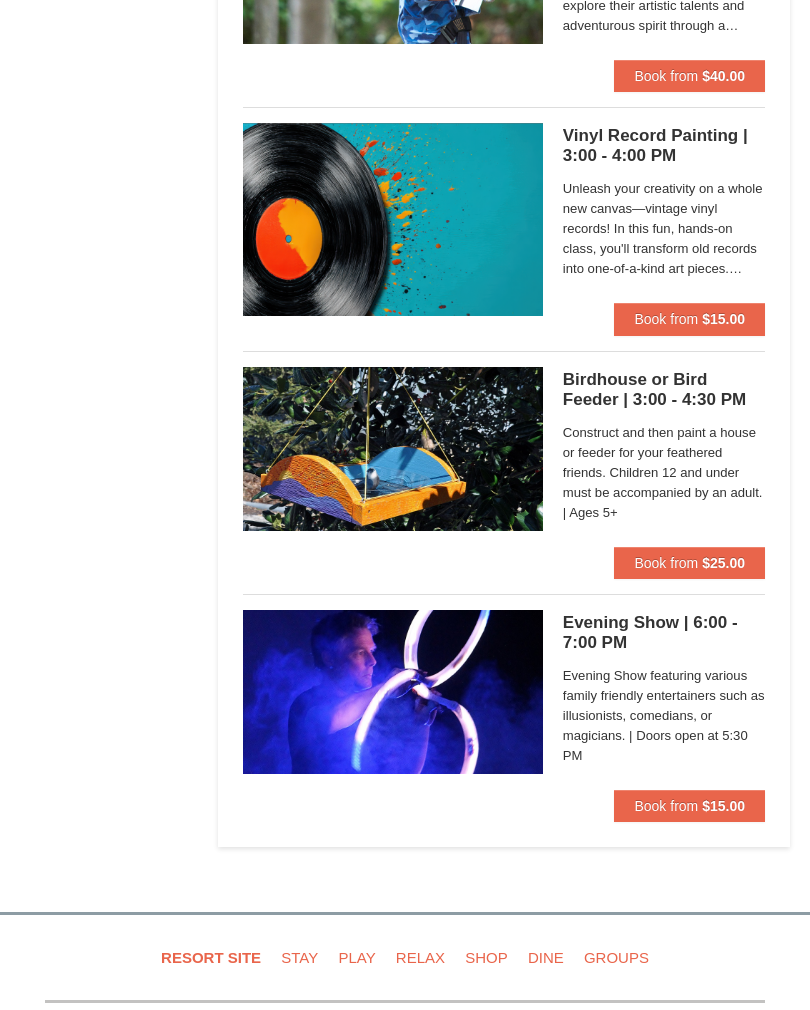 click on "Book from   $15.00" at bounding box center (689, 806) 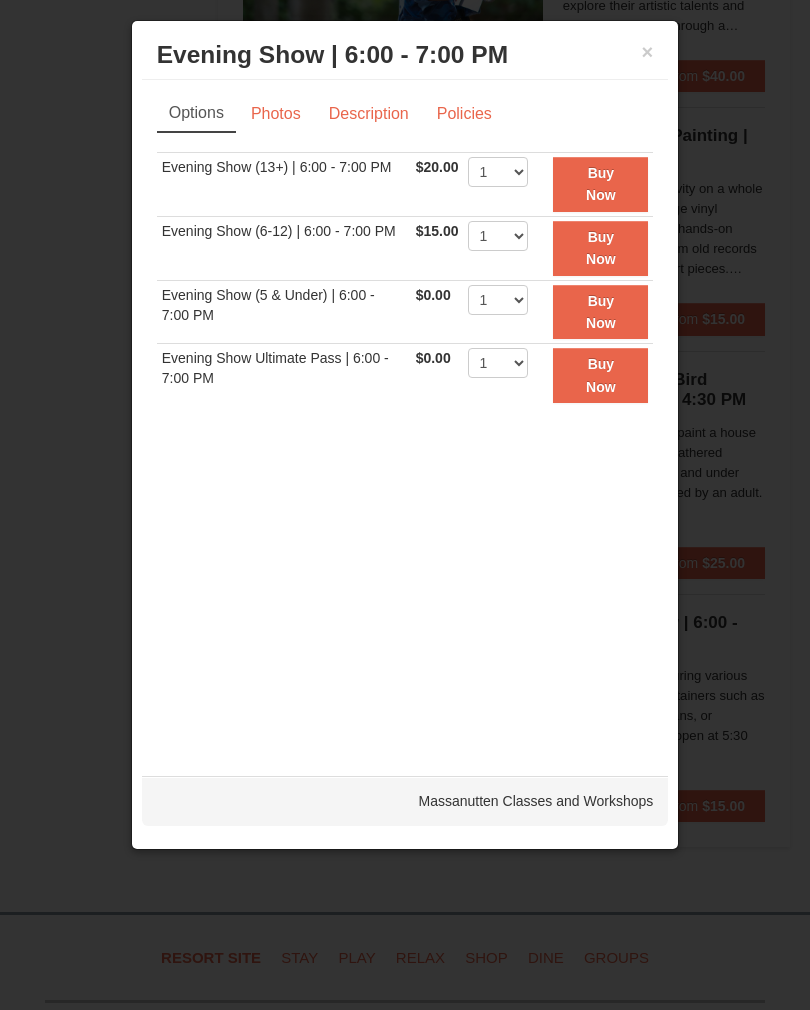 click at bounding box center [405, 505] 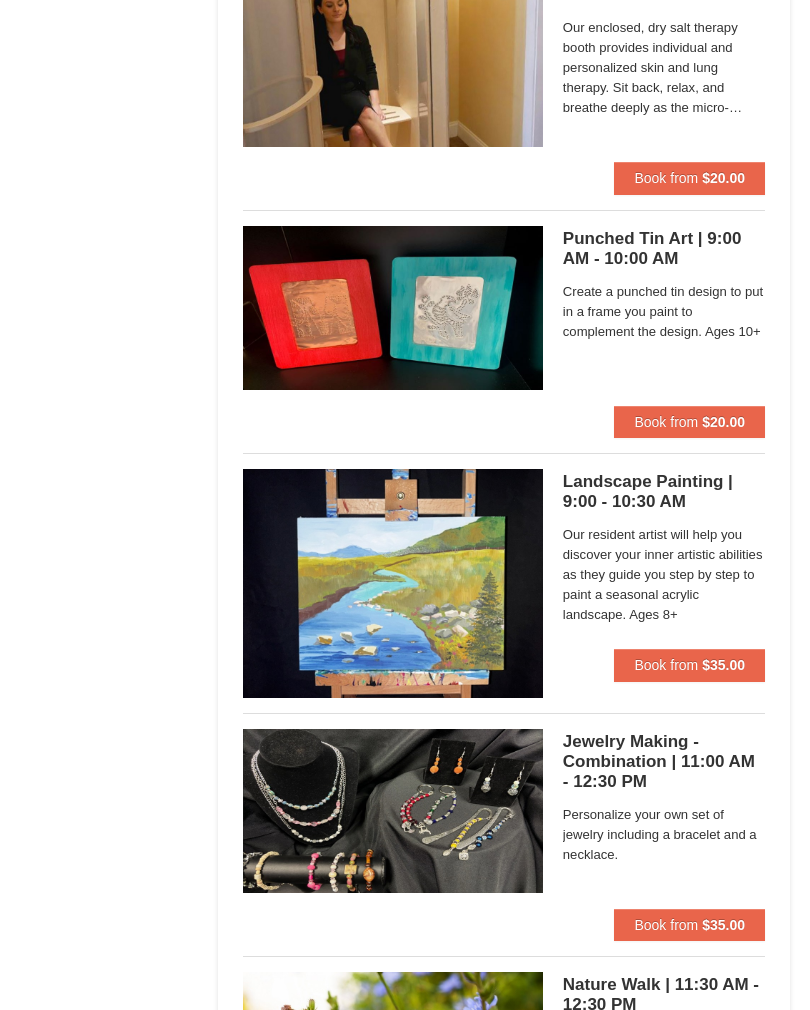 scroll, scrollTop: 4635, scrollLeft: 0, axis: vertical 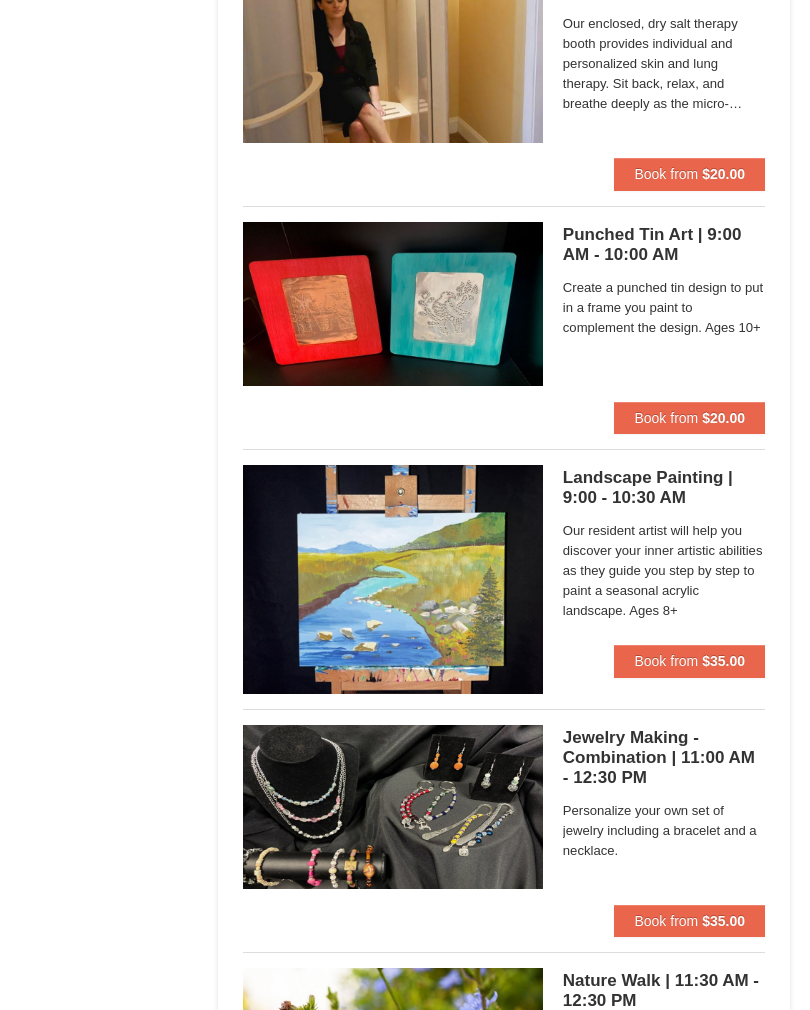 click at bounding box center (393, 579) 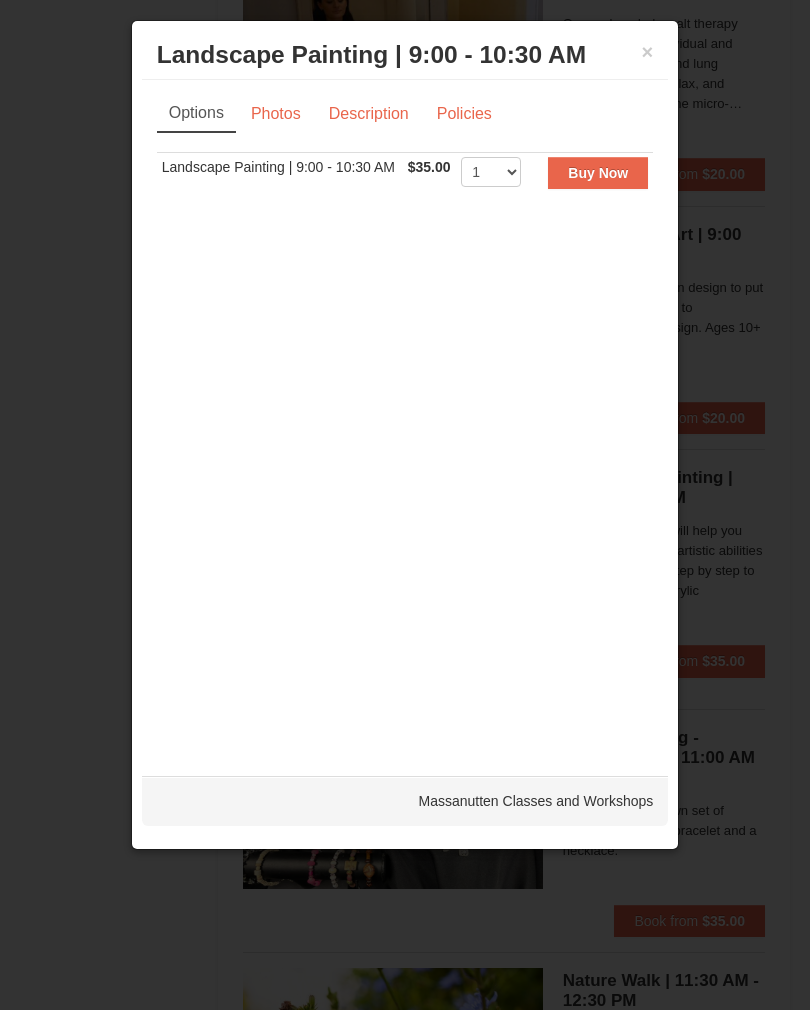click on "Photos" at bounding box center (276, 114) 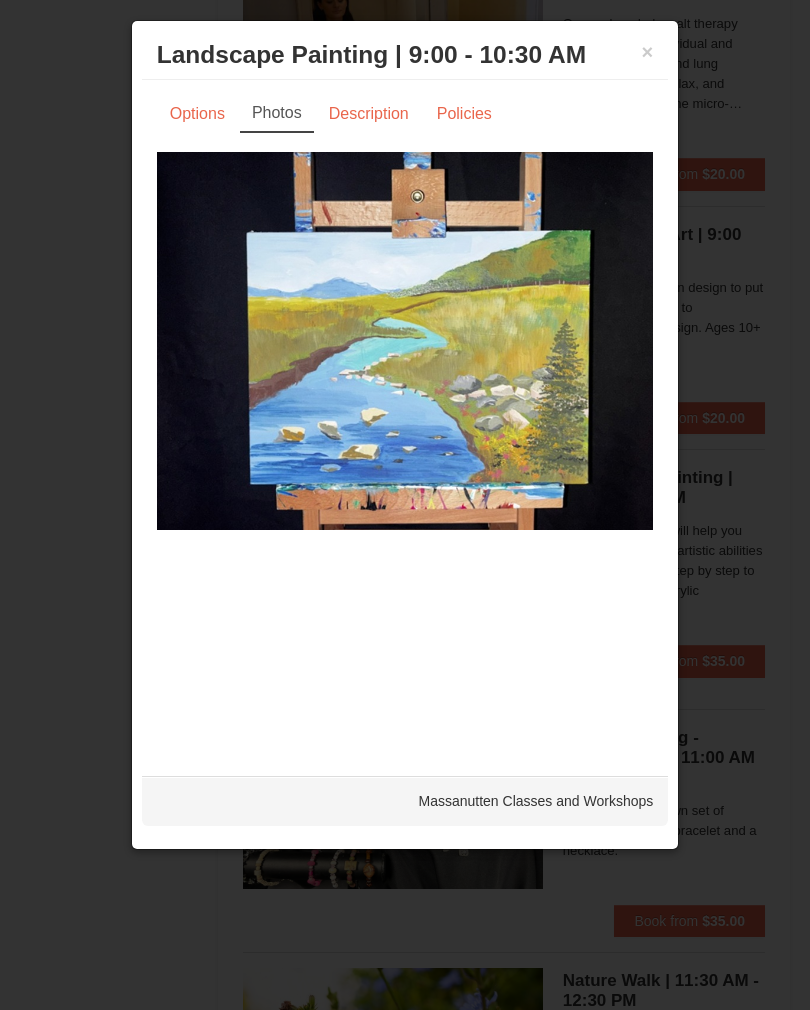 click on "Description" at bounding box center (369, 114) 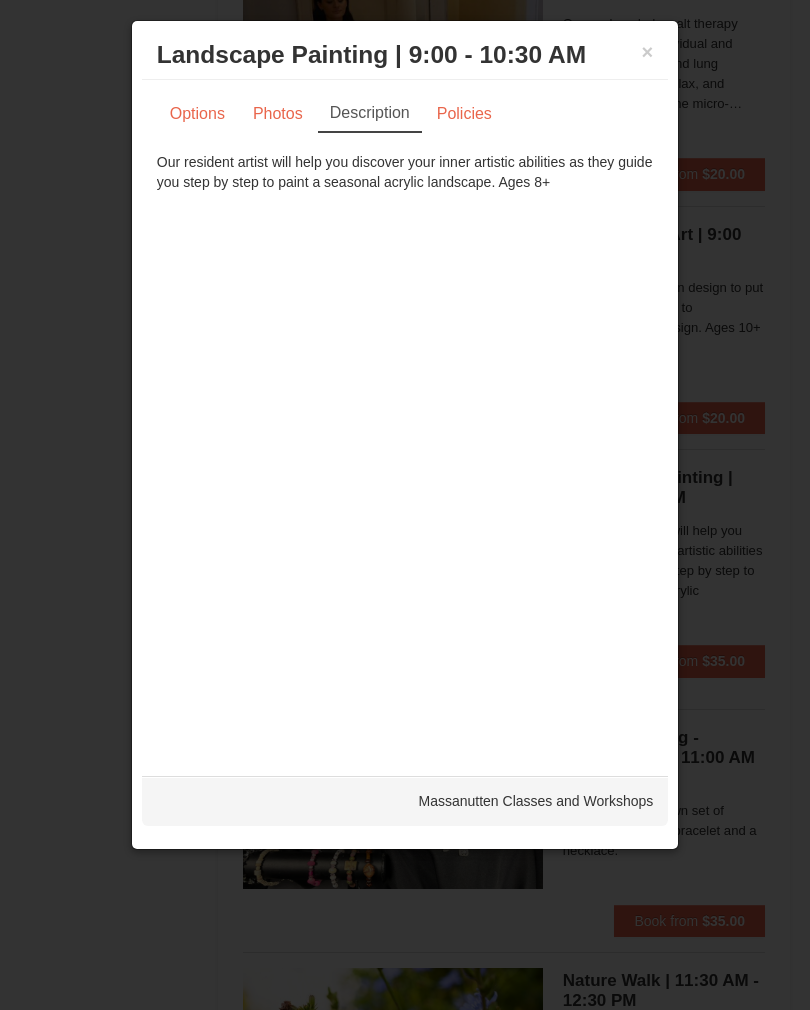 click on "Policies" at bounding box center (464, 114) 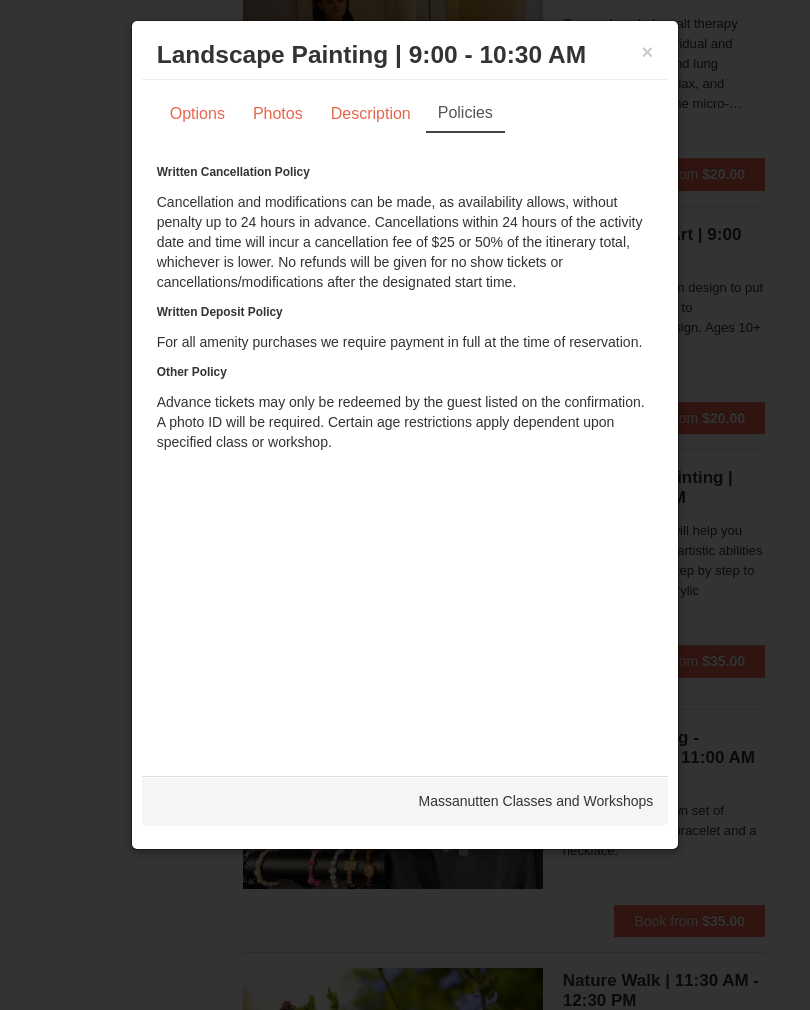 click on "Options" at bounding box center [197, 114] 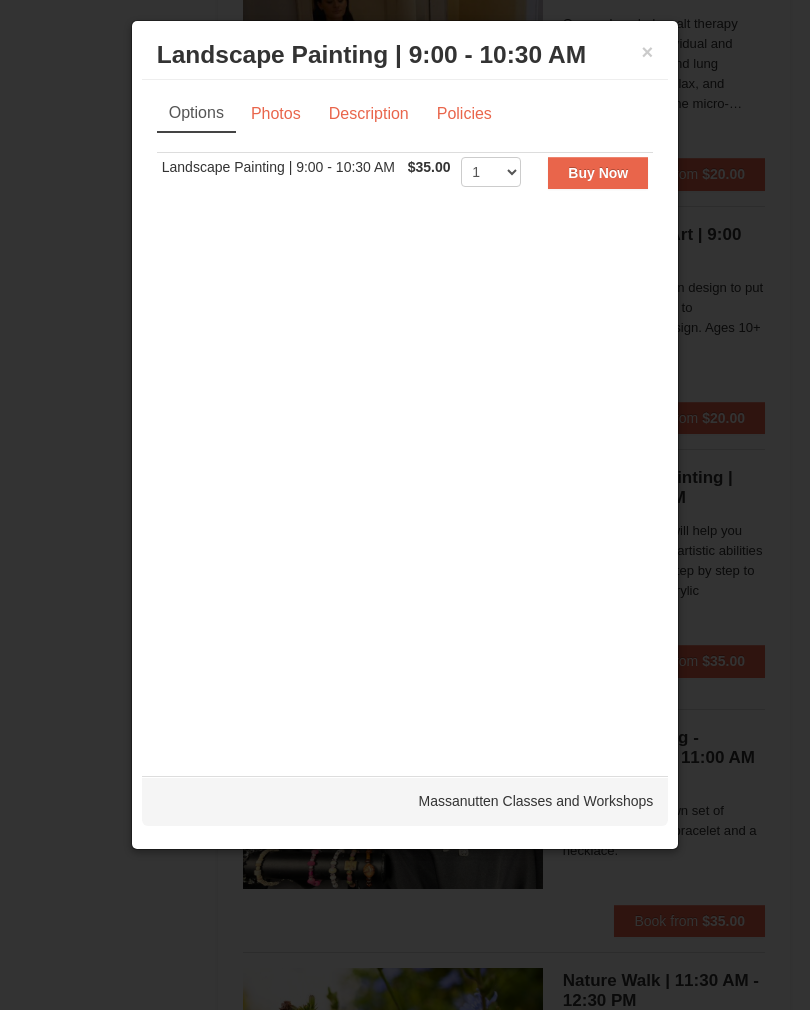click on "×" at bounding box center (648, 52) 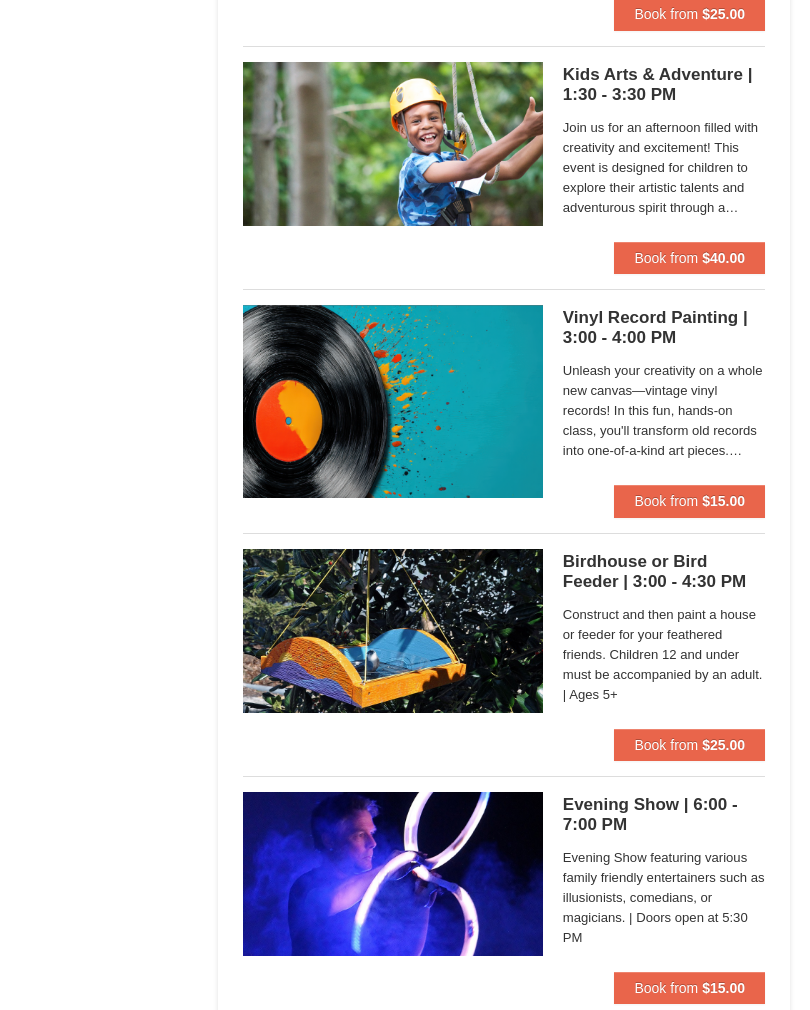 scroll, scrollTop: 6516, scrollLeft: 0, axis: vertical 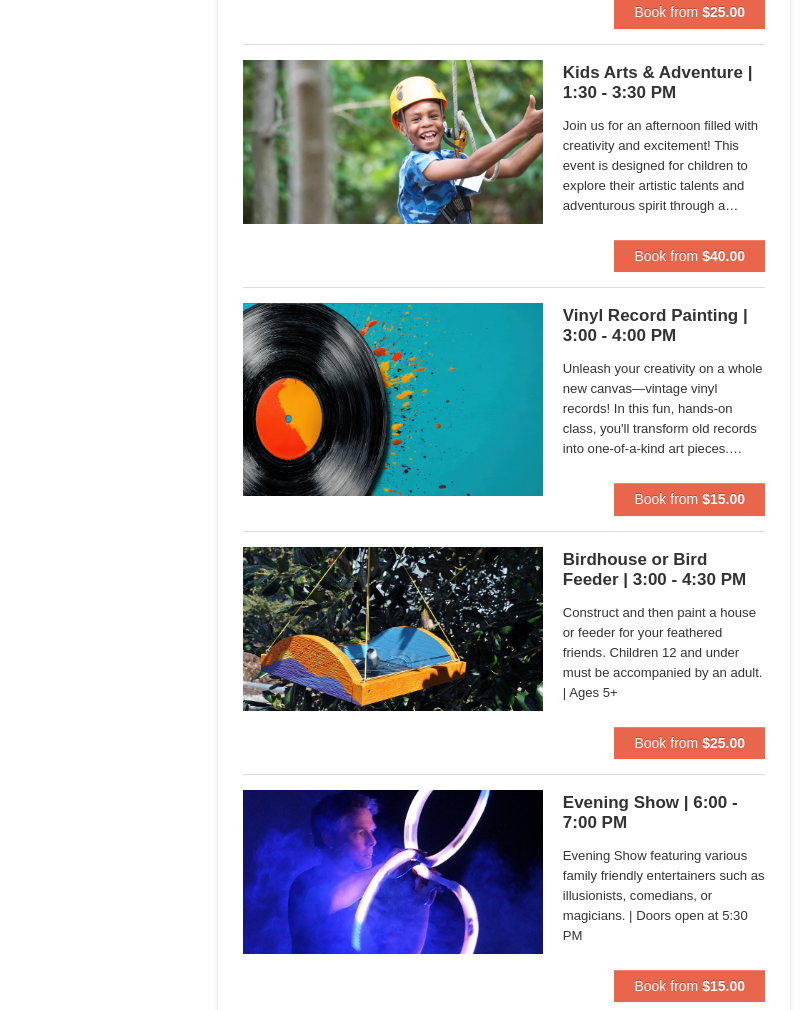 click at bounding box center [393, 630] 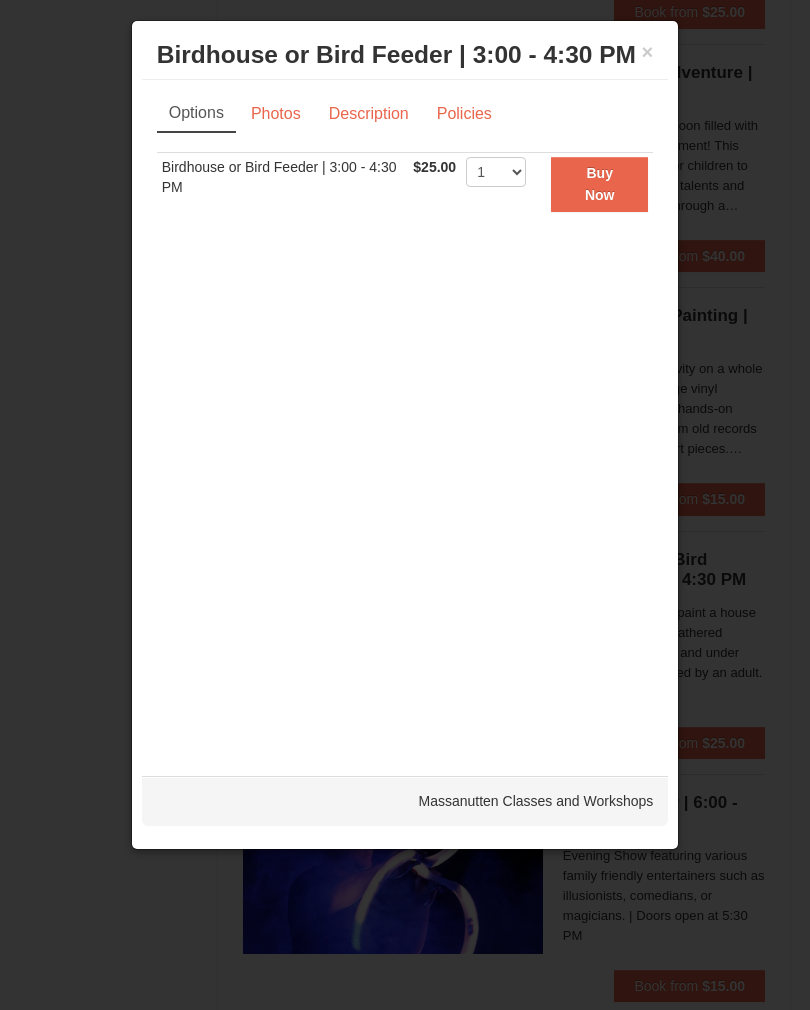click on "Photos" at bounding box center [276, 114] 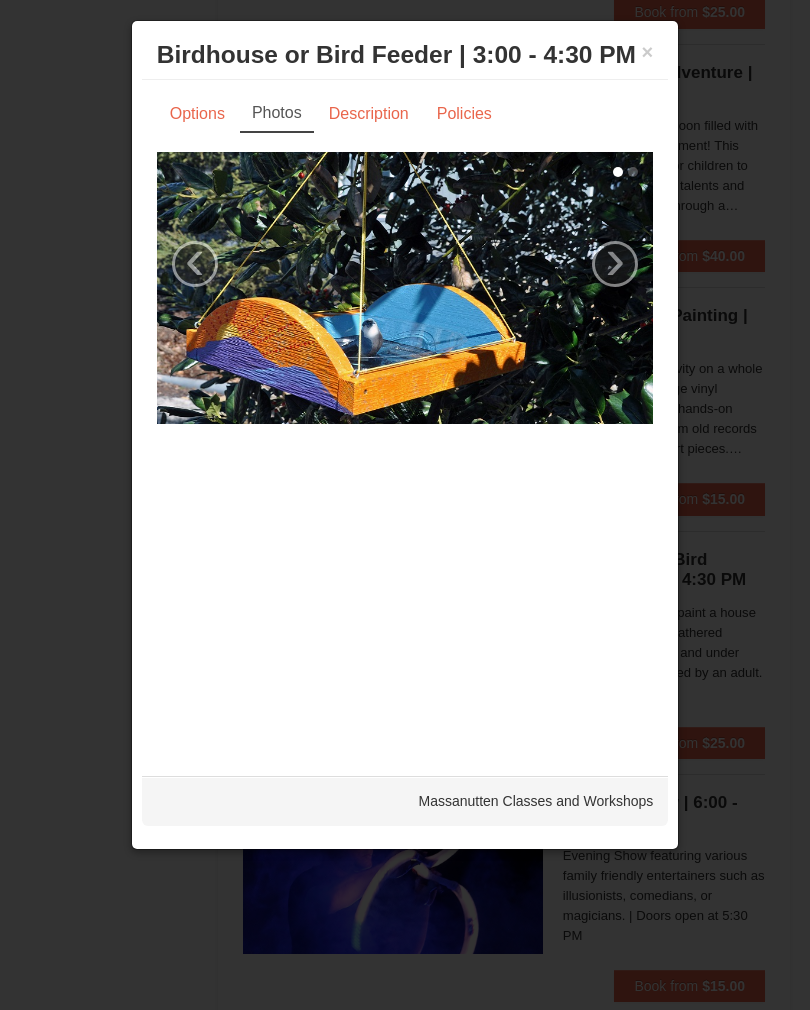 click on "×" at bounding box center [648, 52] 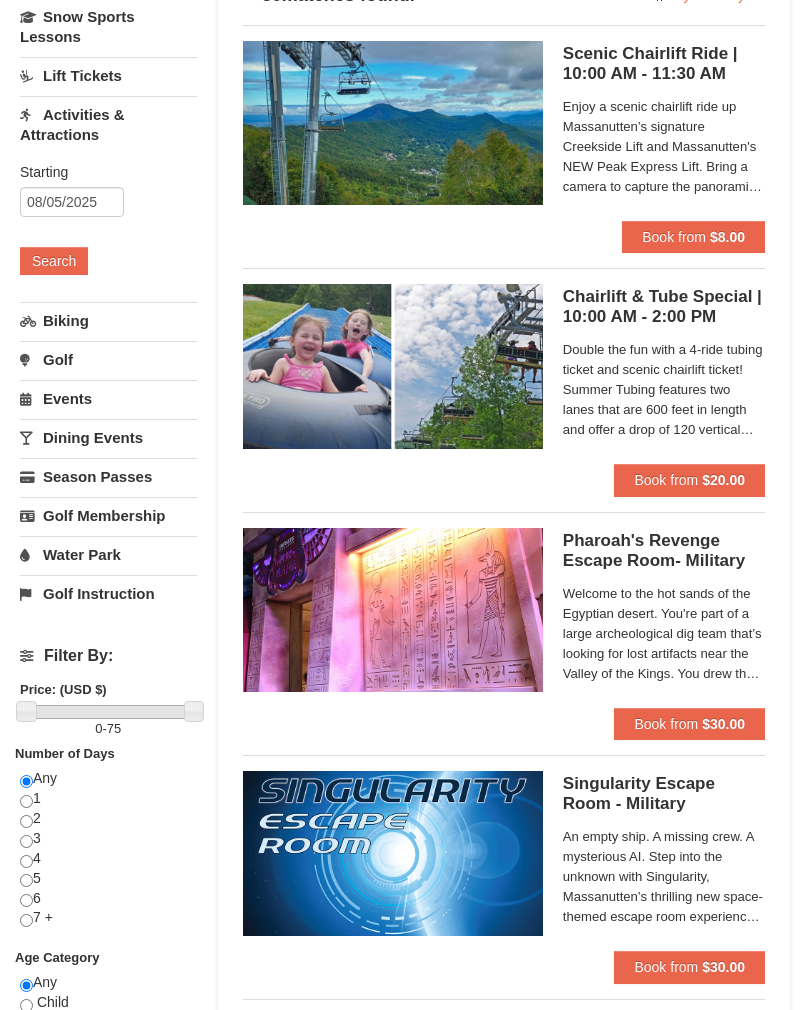 scroll, scrollTop: 171, scrollLeft: 0, axis: vertical 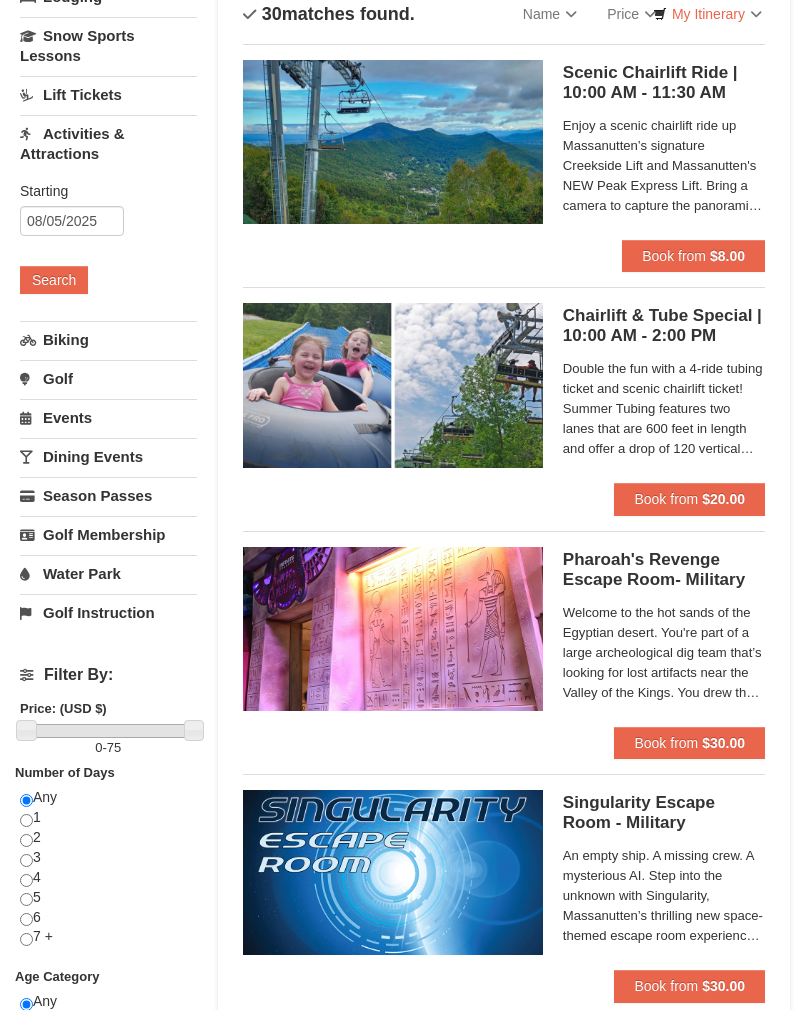 click on "Golf" at bounding box center (108, 379) 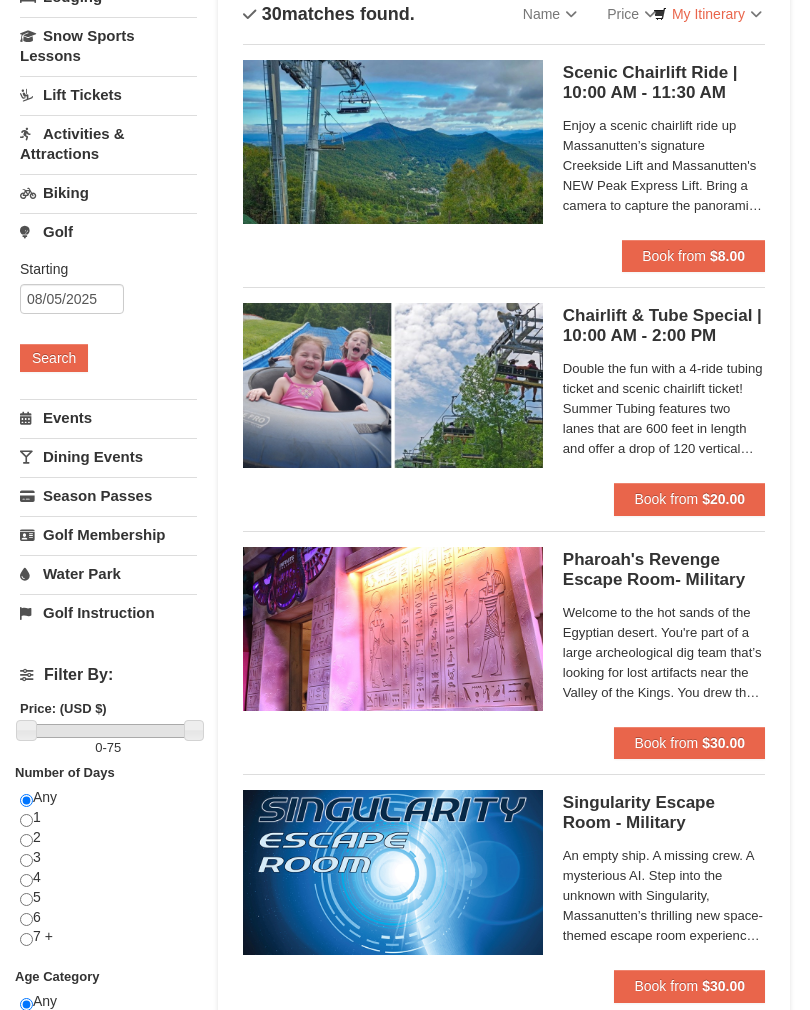 scroll, scrollTop: 172, scrollLeft: 0, axis: vertical 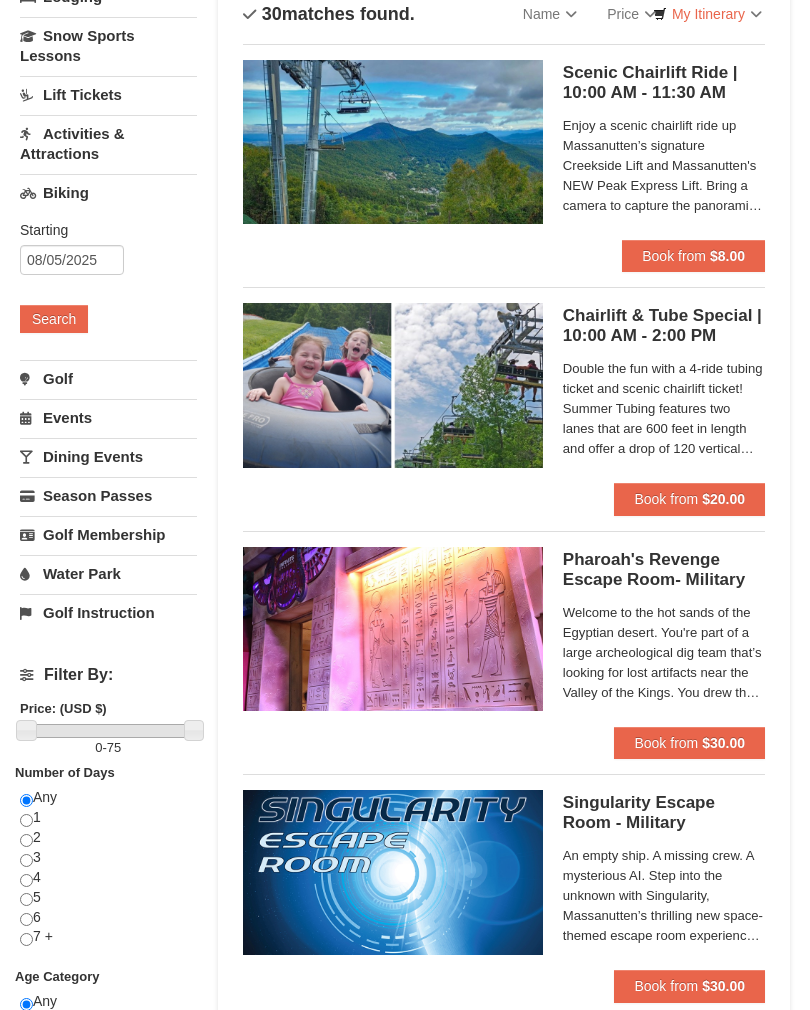 click on "Biking" at bounding box center [108, 192] 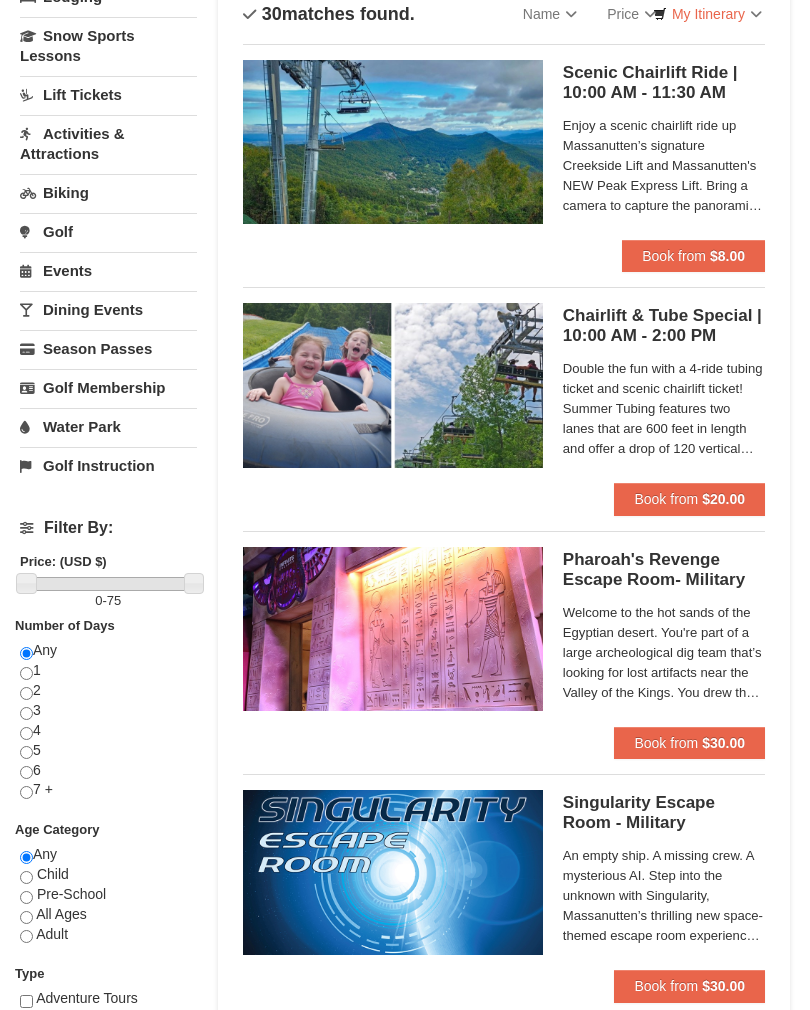 click on "Biking" at bounding box center (108, 192) 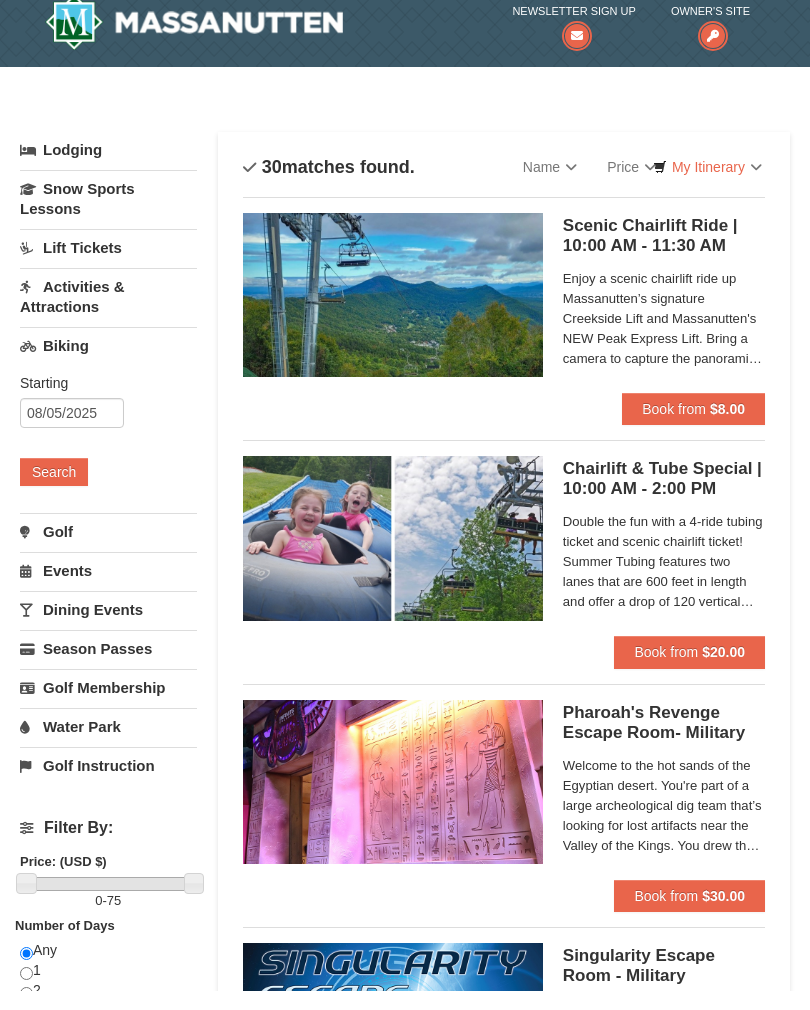 scroll, scrollTop: 20, scrollLeft: 0, axis: vertical 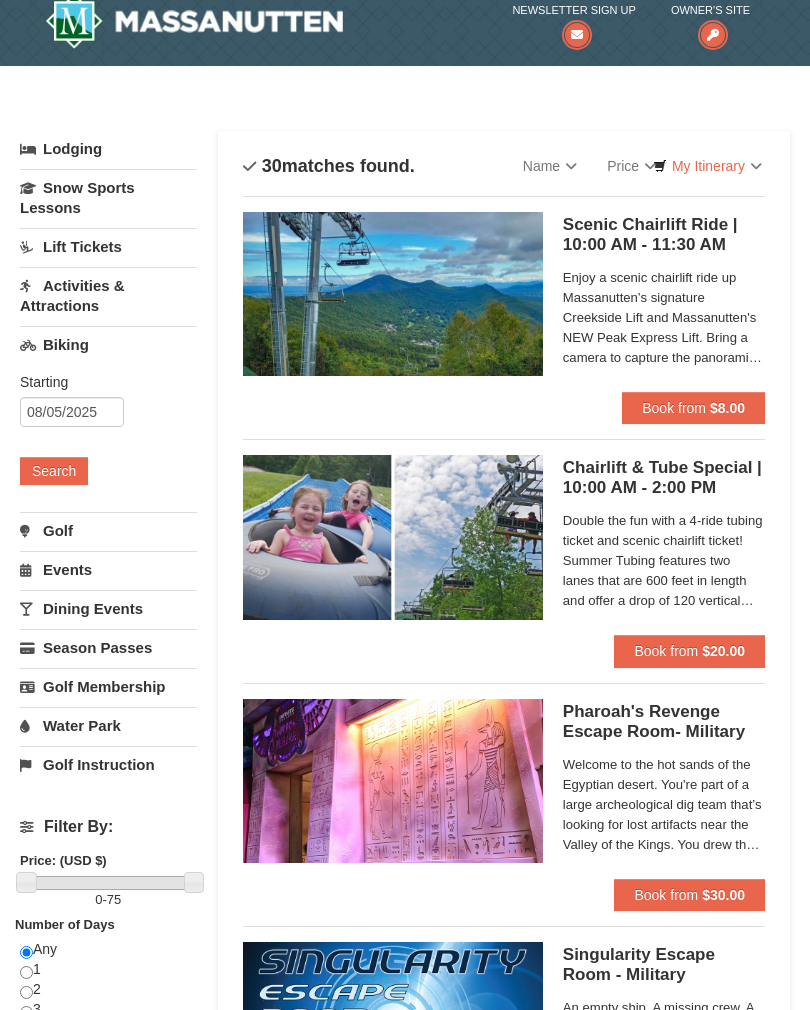 click on "My Itinerary" at bounding box center [707, 166] 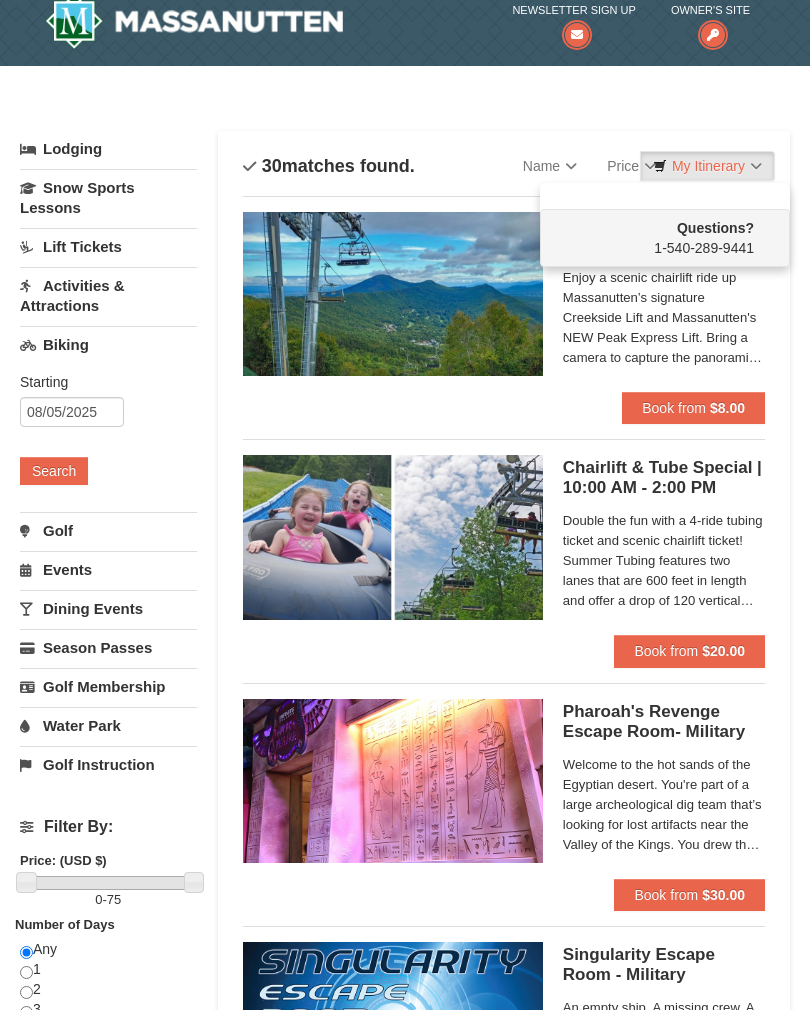 click at bounding box center (405, 505) 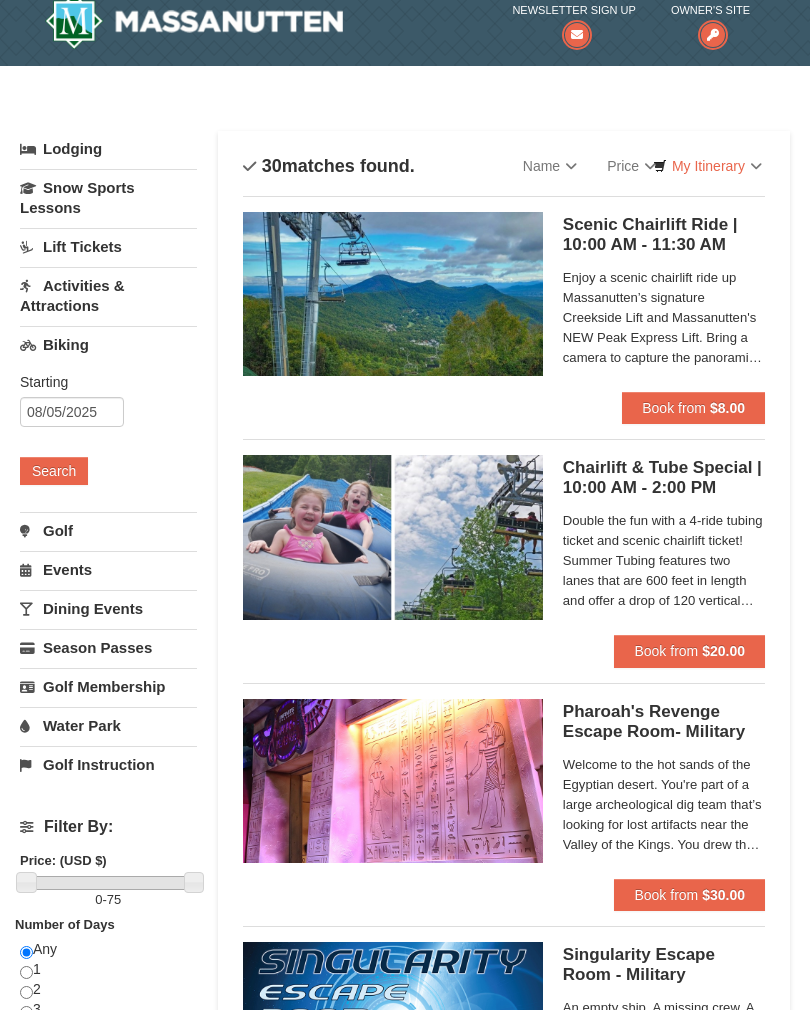 click on "Name" at bounding box center [550, 166] 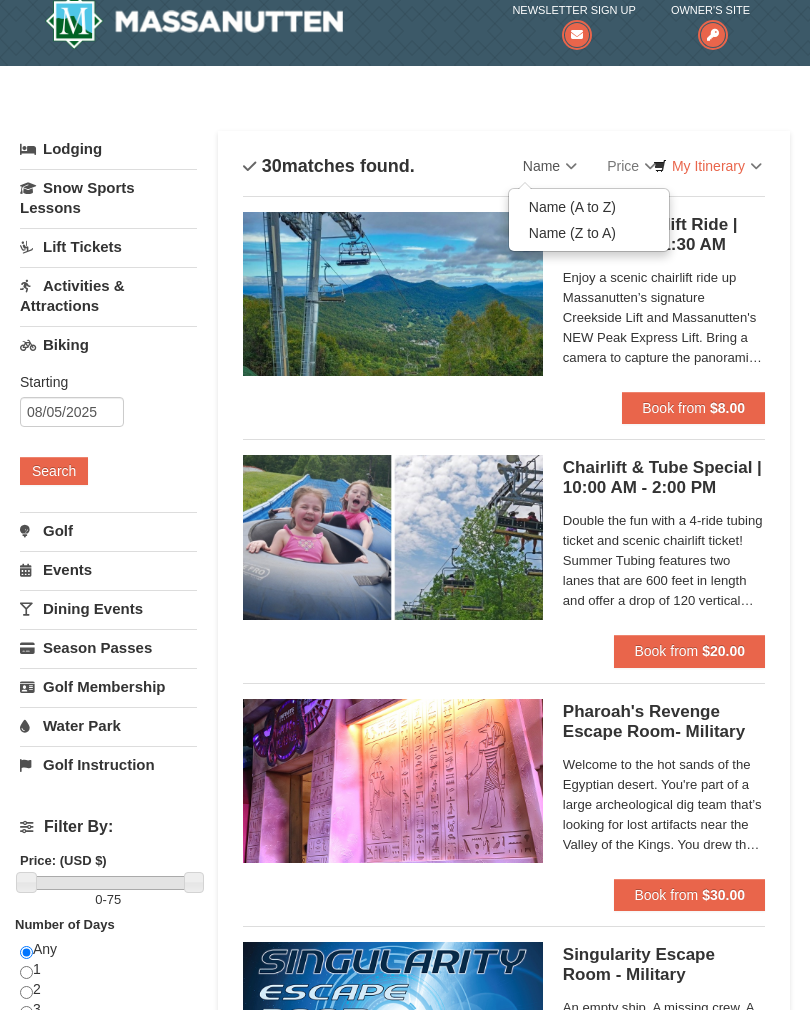 click at bounding box center [405, 505] 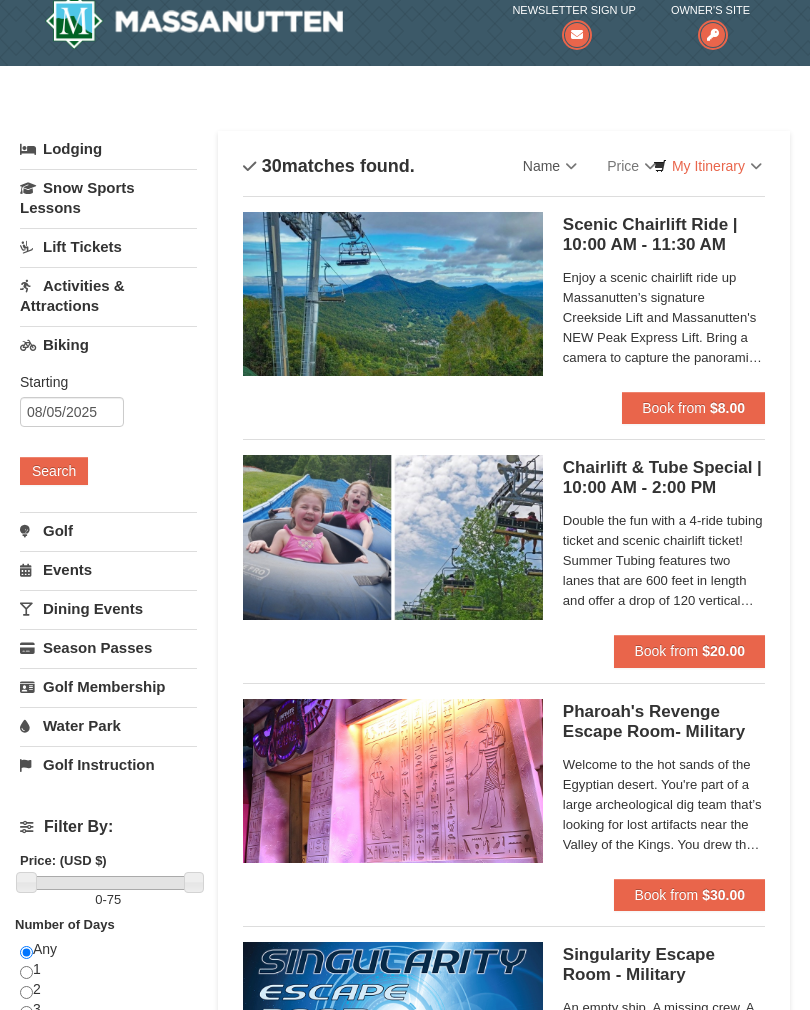 click on "Name" at bounding box center [550, 166] 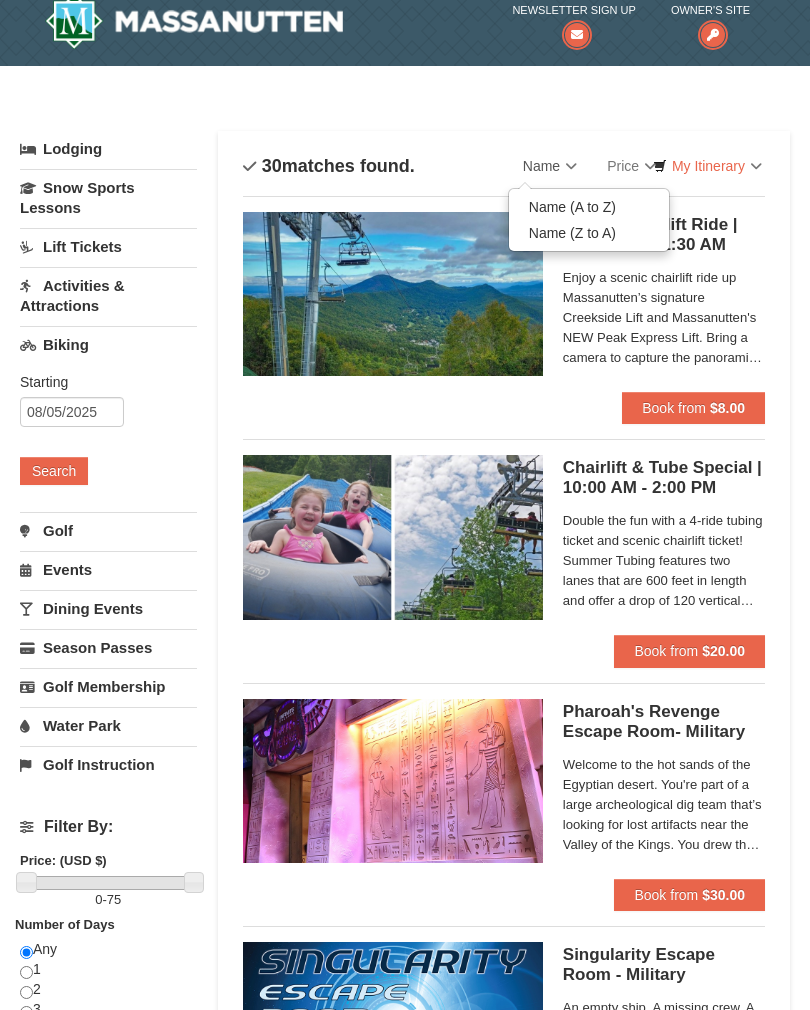 click on "Name (A to Z)" at bounding box center (589, 207) 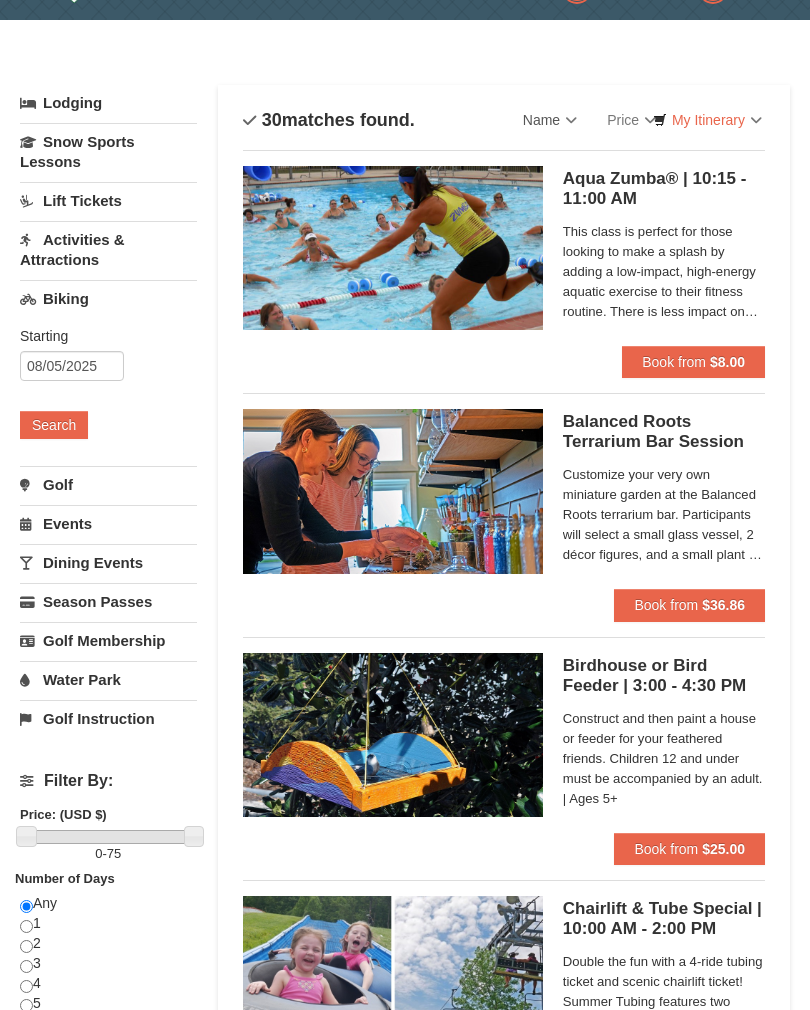 scroll, scrollTop: 65, scrollLeft: 0, axis: vertical 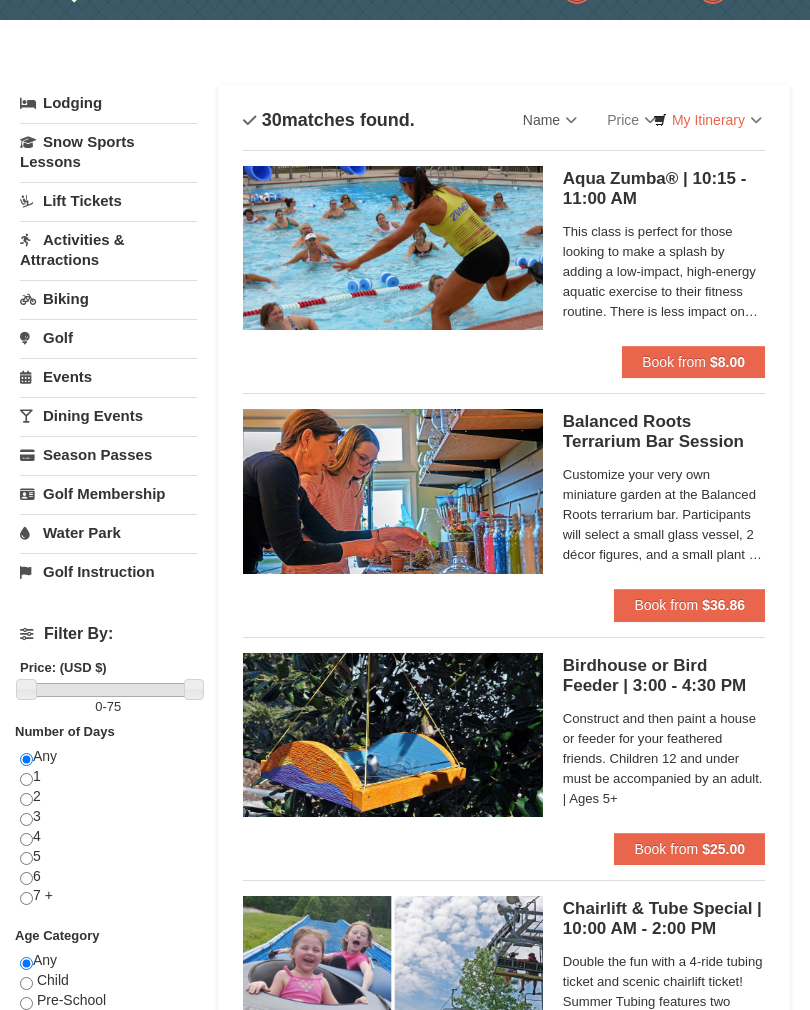 click on "Biking" at bounding box center [108, 298] 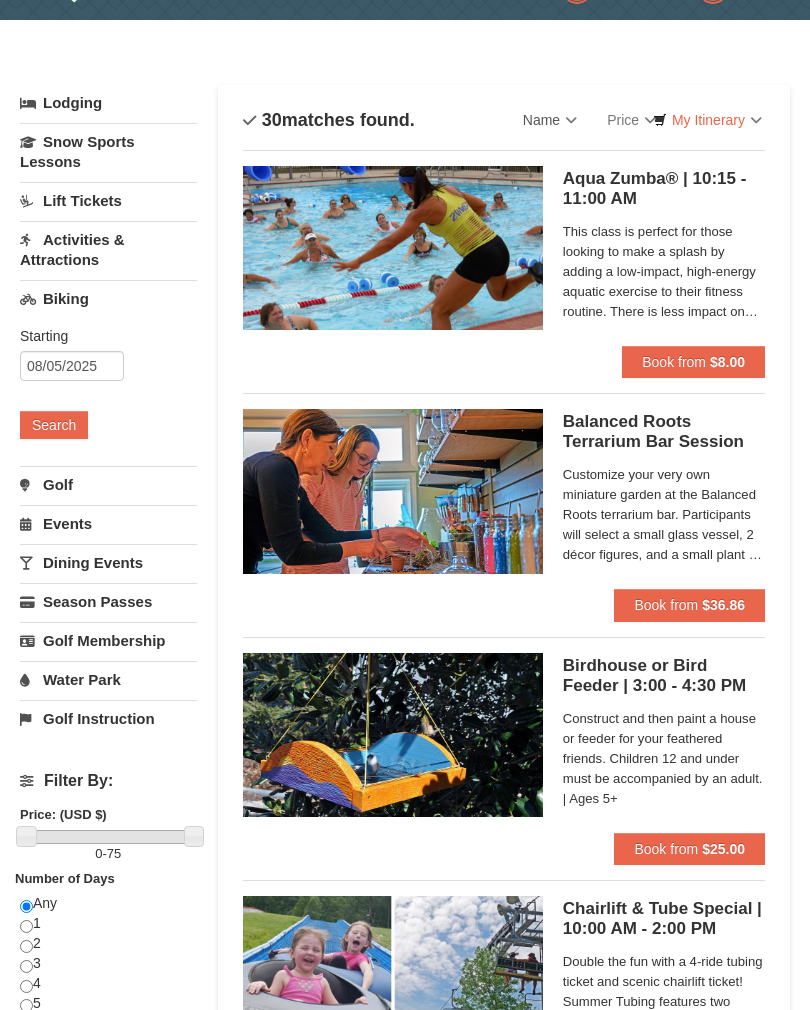 click on "Search" at bounding box center (54, 425) 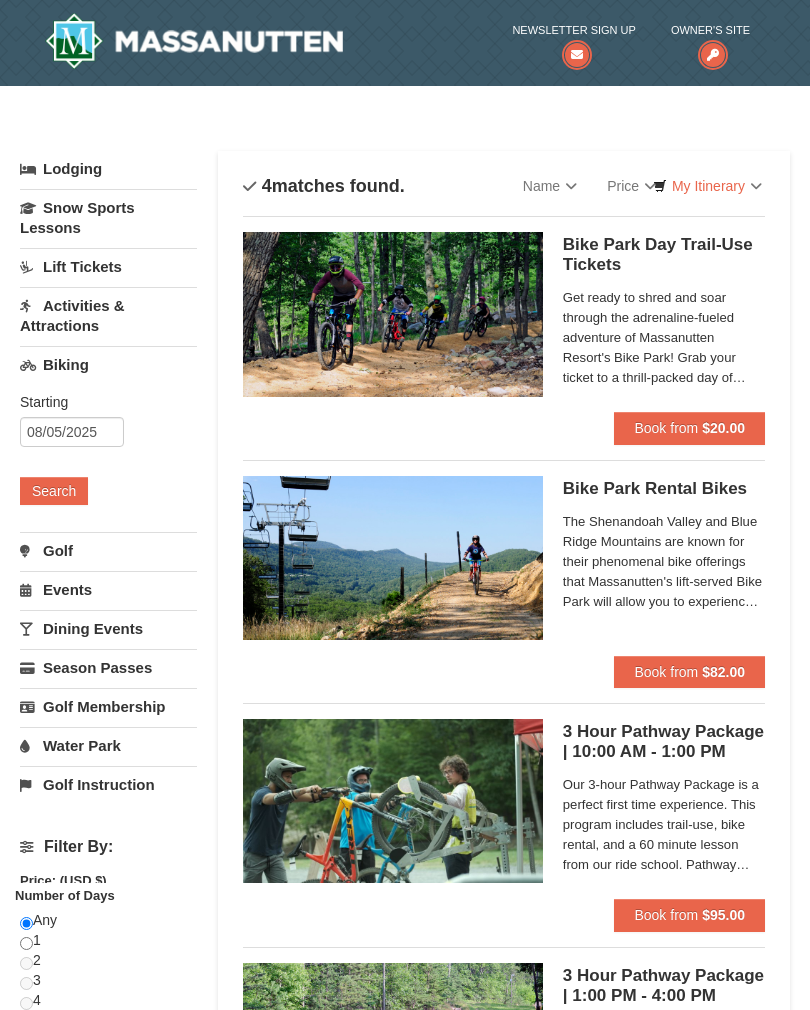 scroll, scrollTop: 0, scrollLeft: 0, axis: both 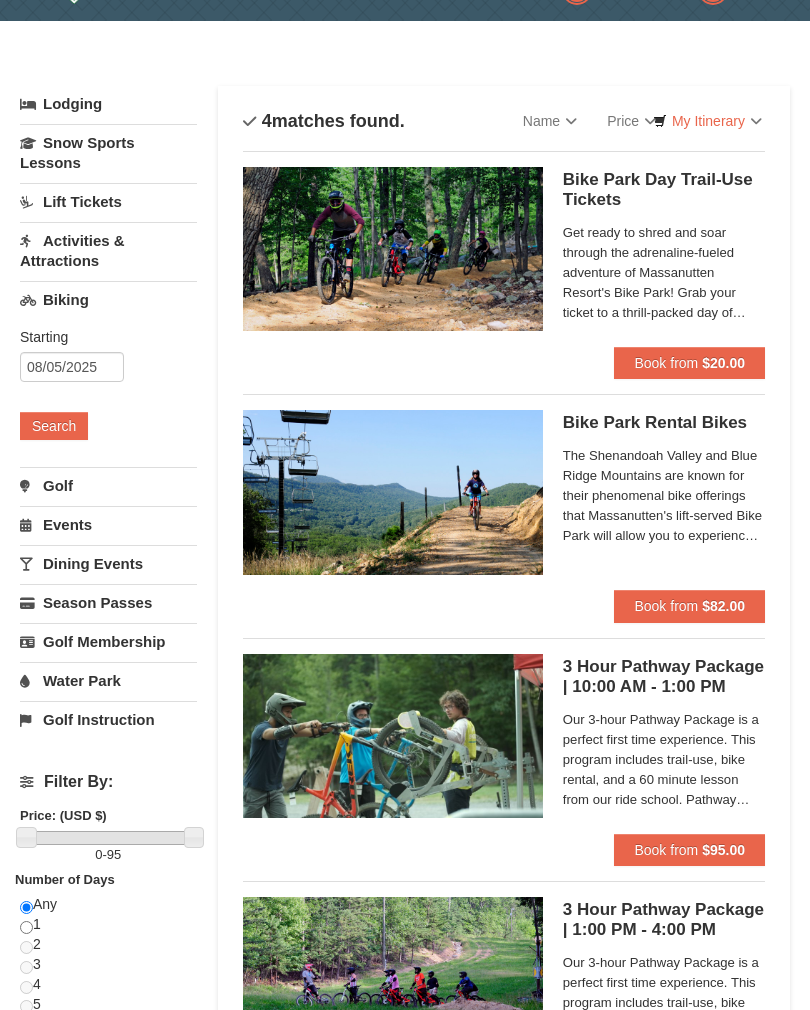 click on "Bike Park Rental Bikes  Massanutten Biking
The Shenandoah Valley and Blue Ridge Mountains are known for their phenomenal bike offerings that Massanutten's lift-served Bike Park will allow you to experience - without the climb! Massanutten's Mountain Bike Park offers an exciting experience for veteran riders while also featuring a beginner-friendly introduction to downhill mountain biking. Bike Park lift access is only available when the Bike Park is open!" at bounding box center [664, 501] 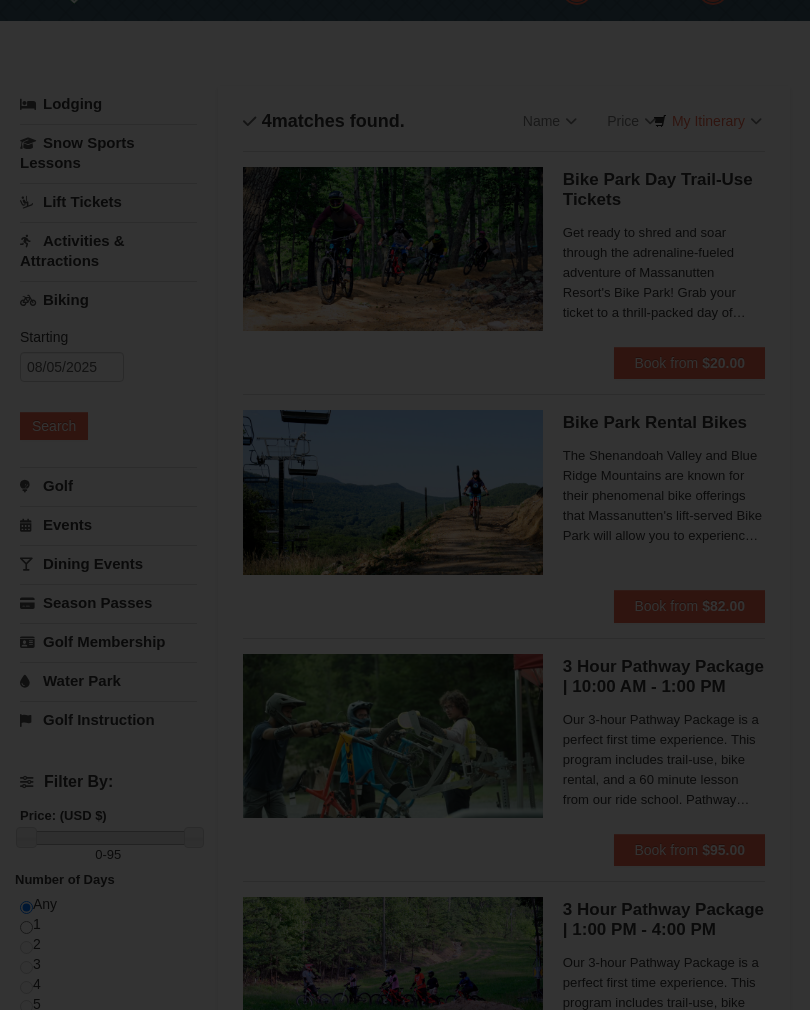 scroll, scrollTop: 65, scrollLeft: 0, axis: vertical 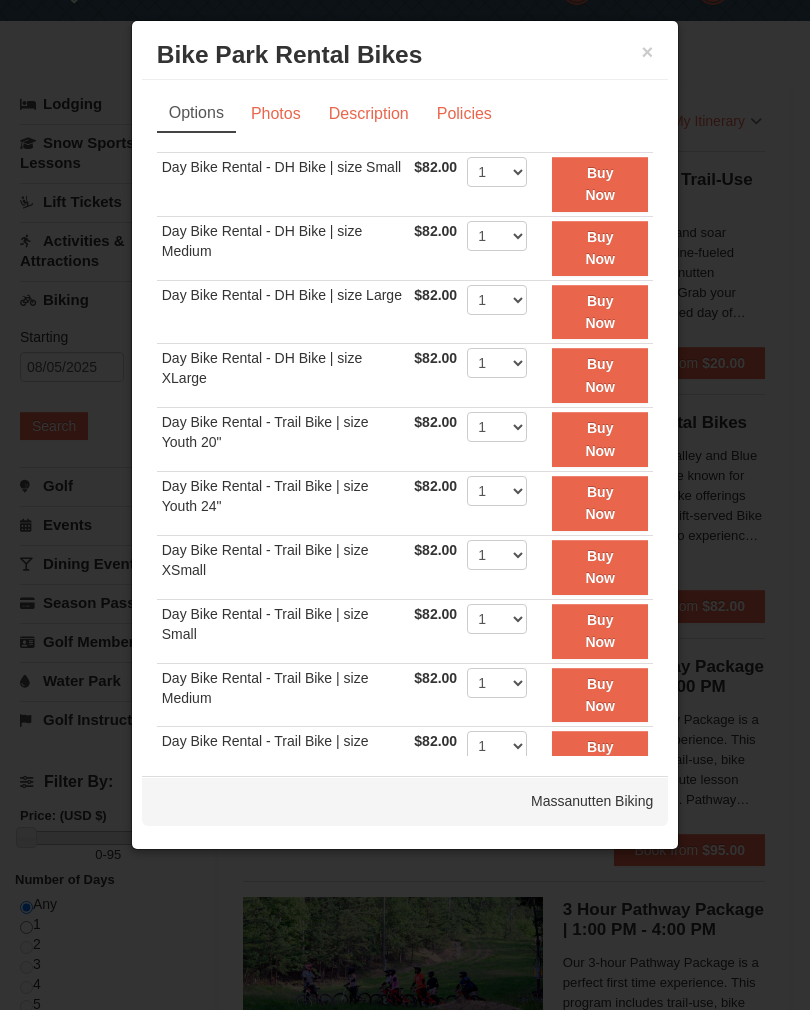 click on "Description" at bounding box center [369, 114] 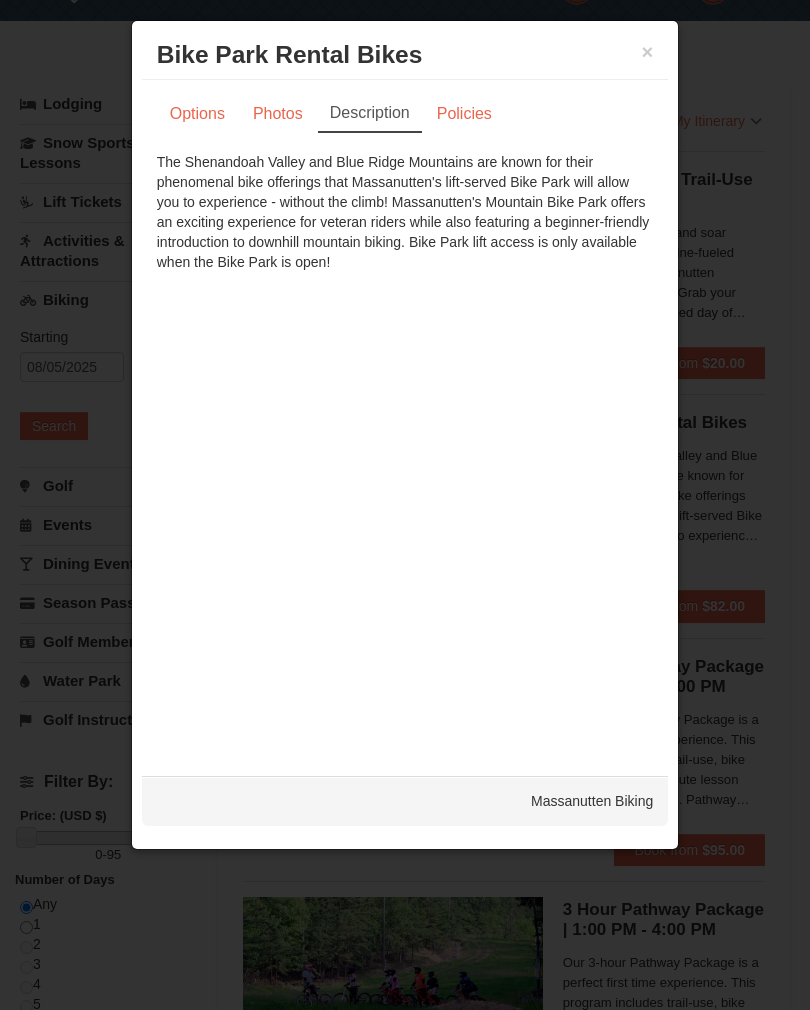 click on "Photos" at bounding box center (278, 114) 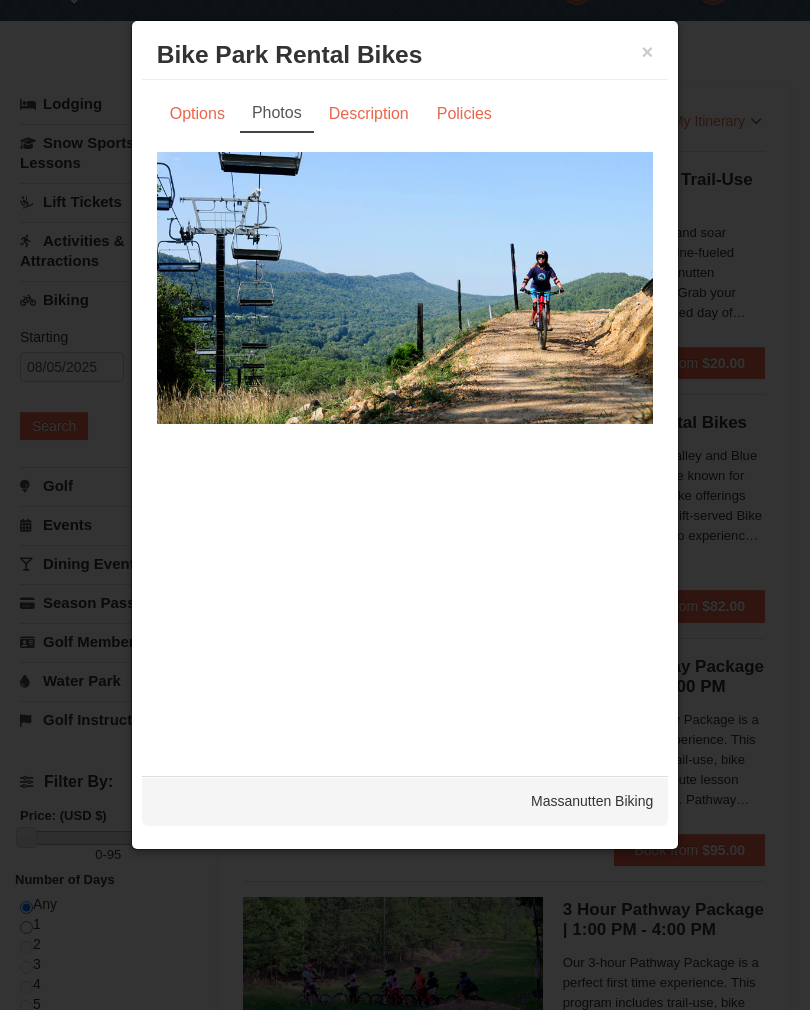 click on "×
Bike Park Rental Bikes  Massanutten Biking" at bounding box center (405, 55) 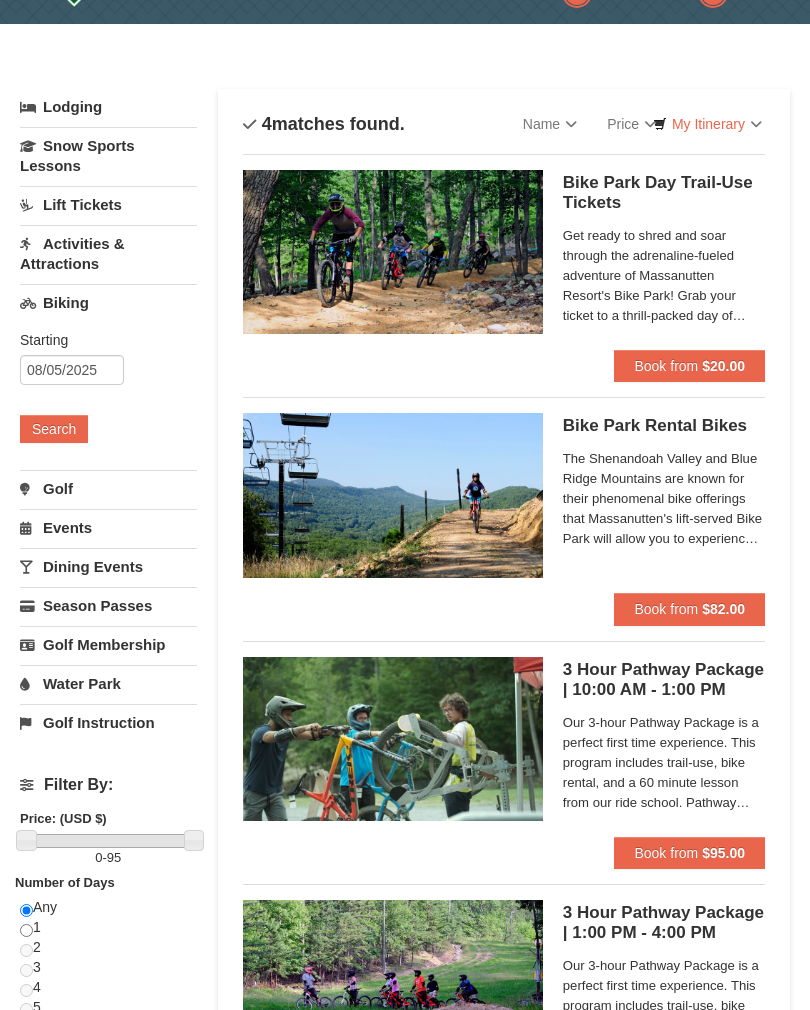 scroll, scrollTop: 0, scrollLeft: 0, axis: both 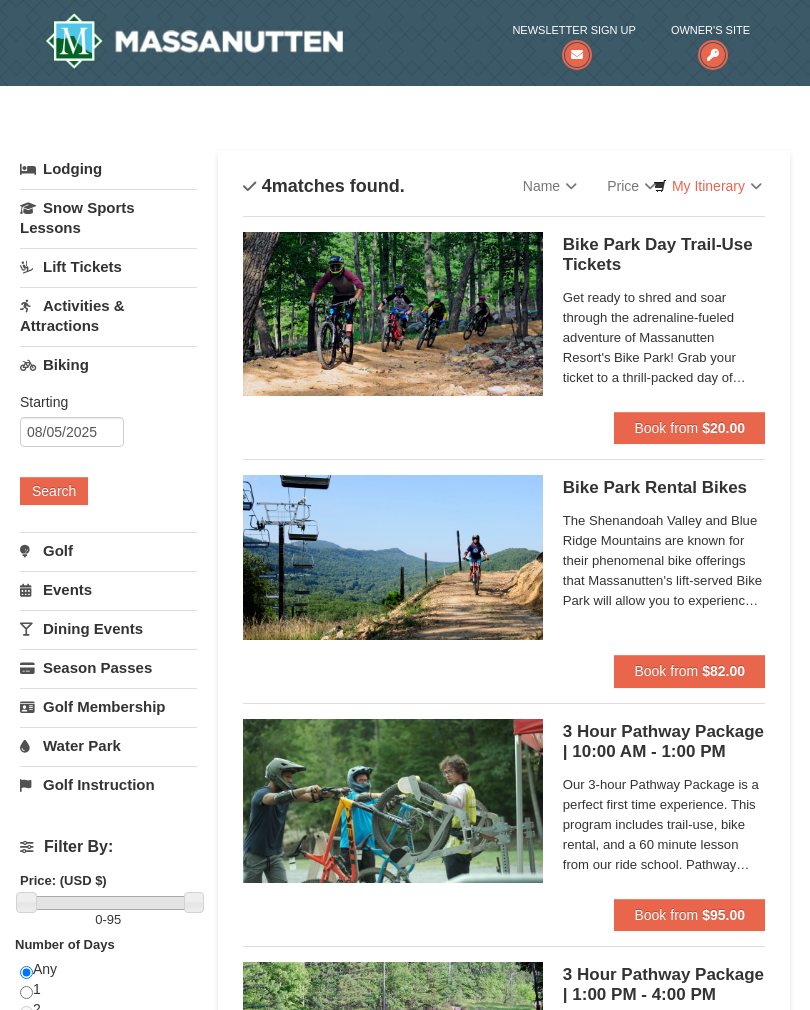 click on "Events" at bounding box center (108, 589) 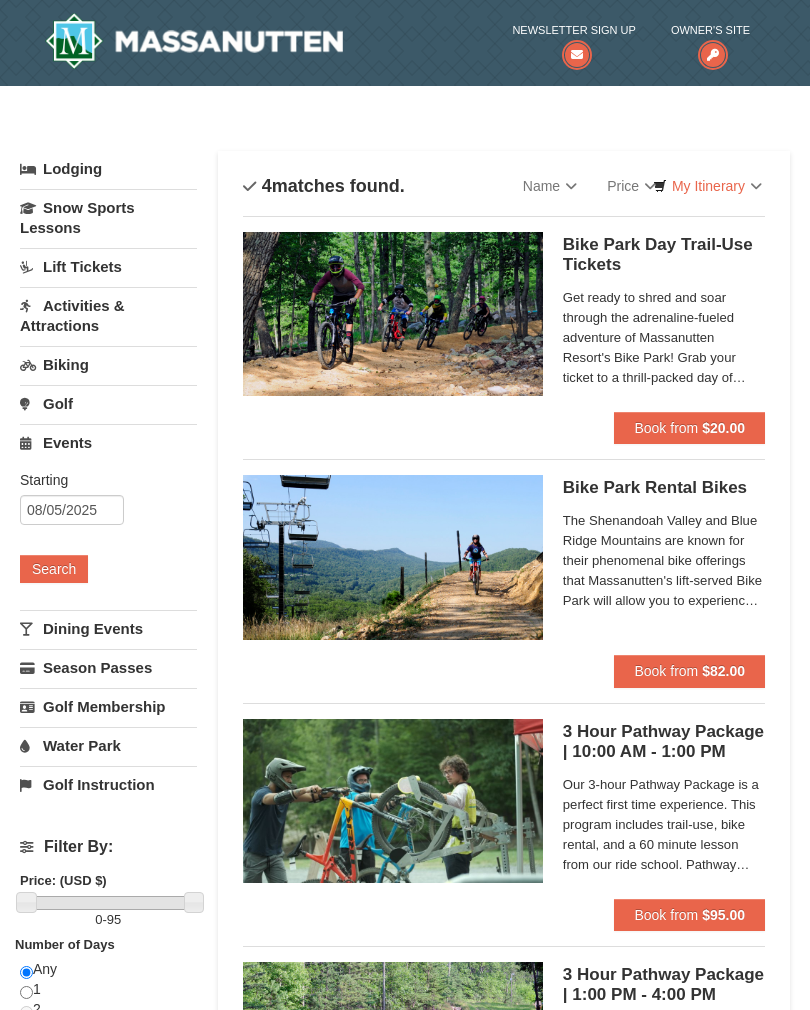 click on "Search" at bounding box center (54, 569) 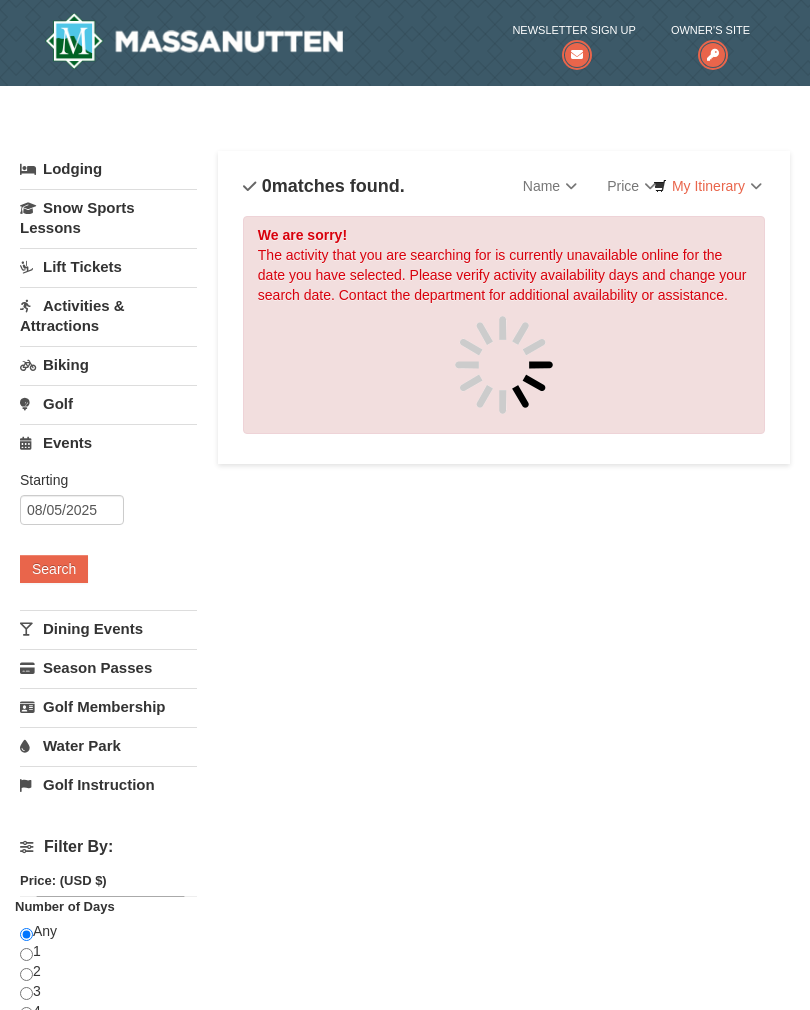 scroll, scrollTop: 0, scrollLeft: 0, axis: both 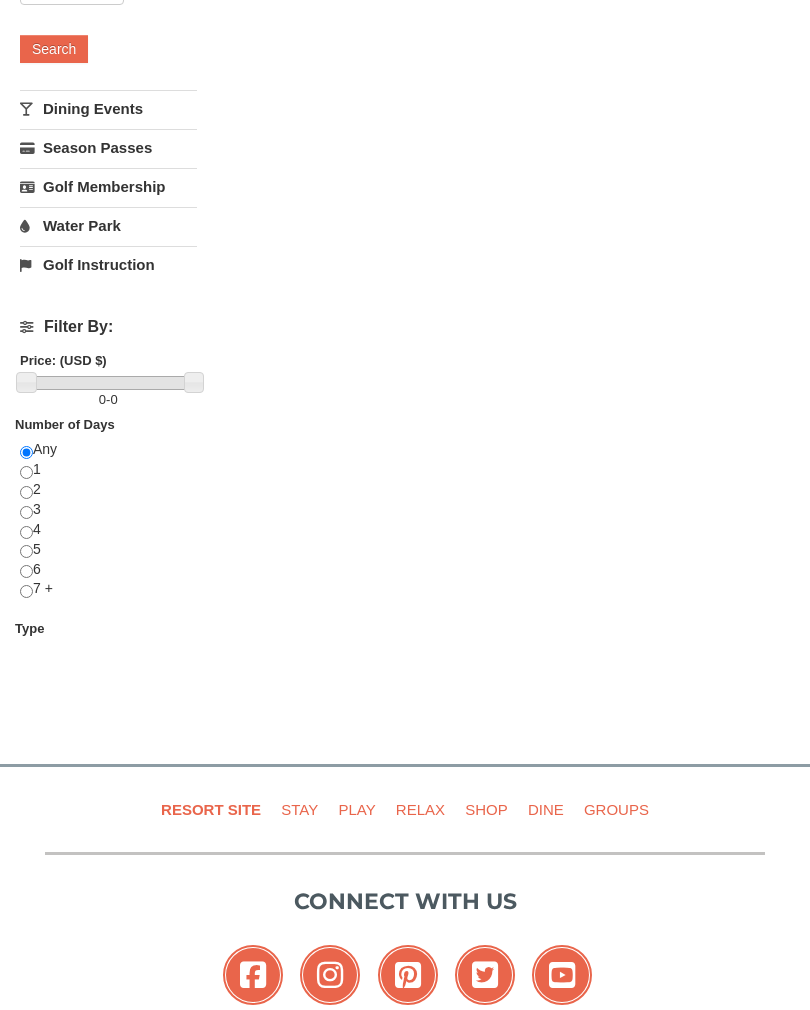click on "Relax" at bounding box center (420, 810) 